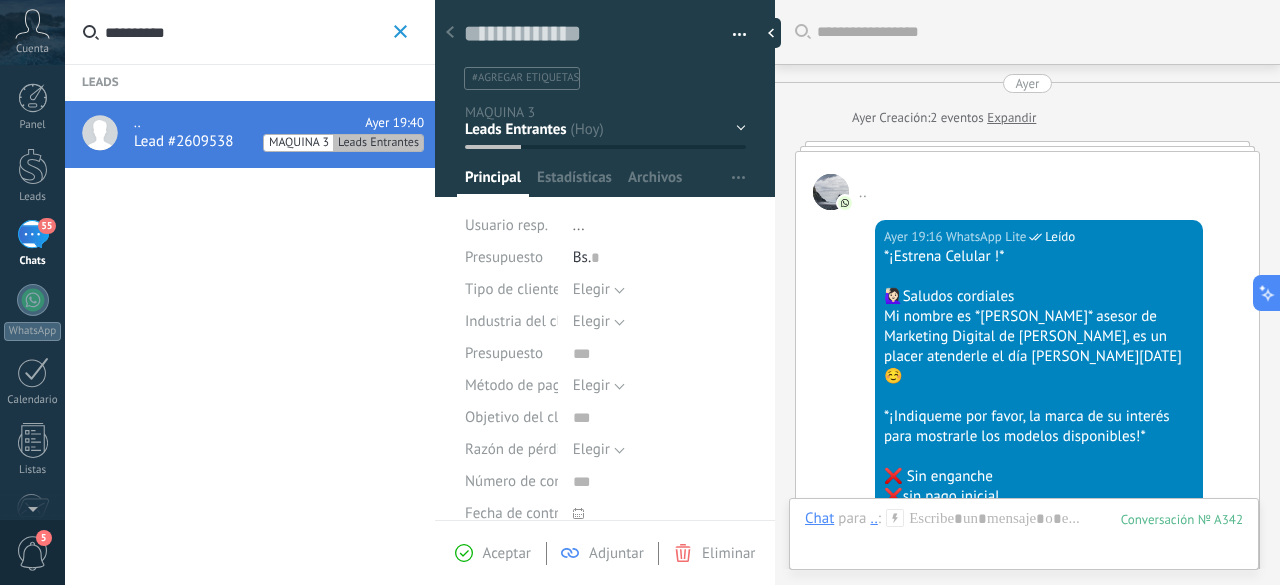 scroll, scrollTop: 0, scrollLeft: 0, axis: both 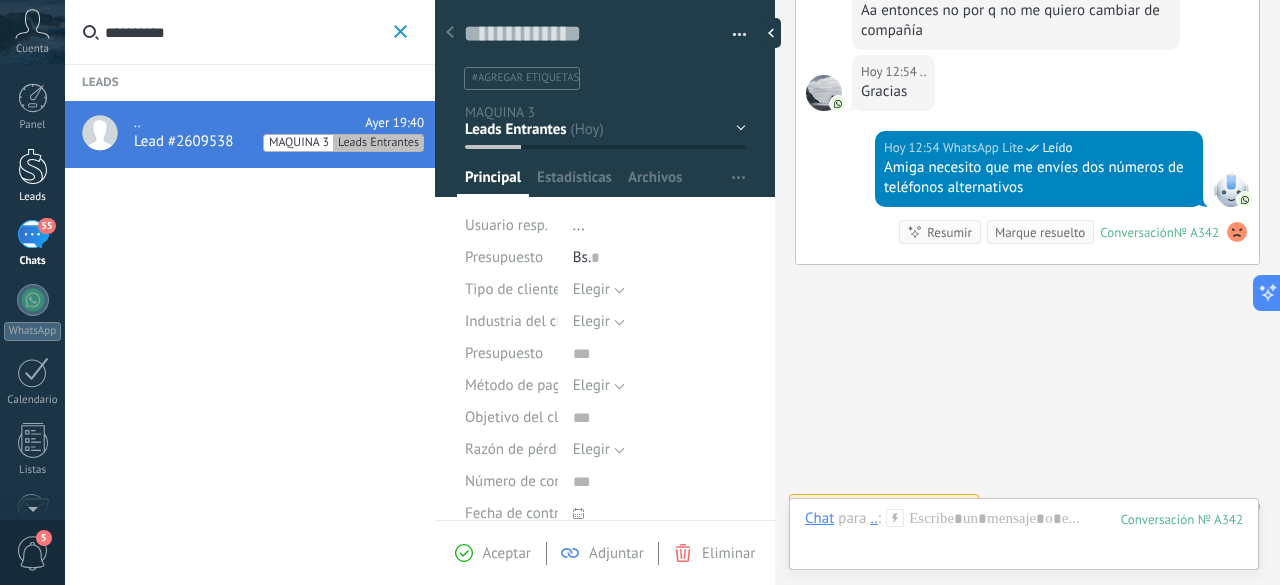 click at bounding box center (33, 166) 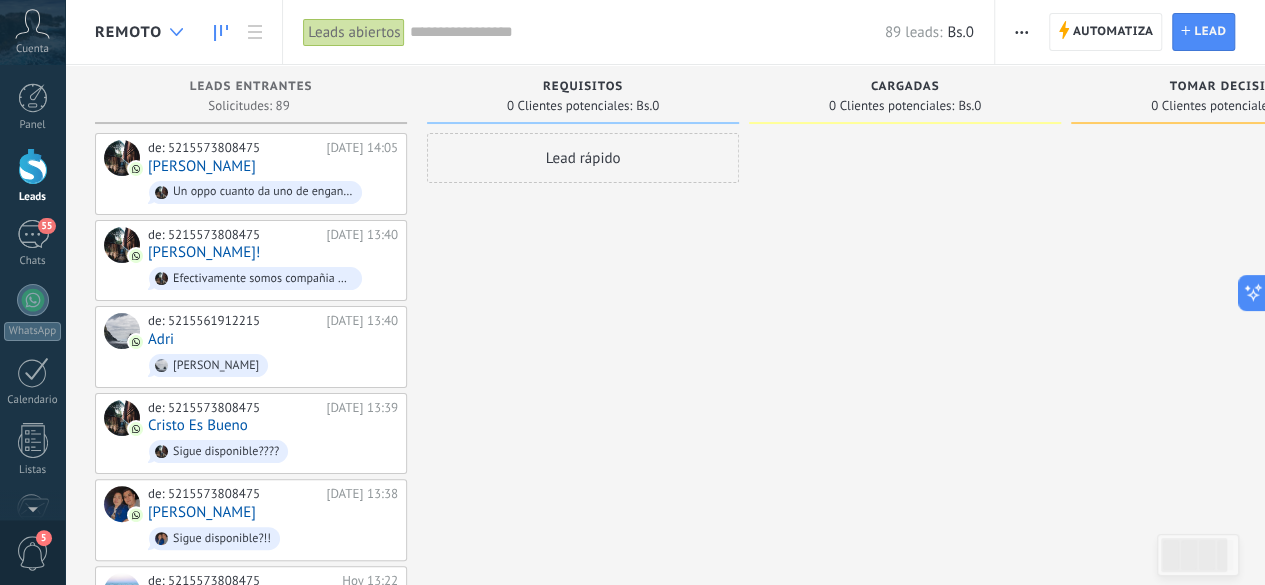 click at bounding box center [176, 32] 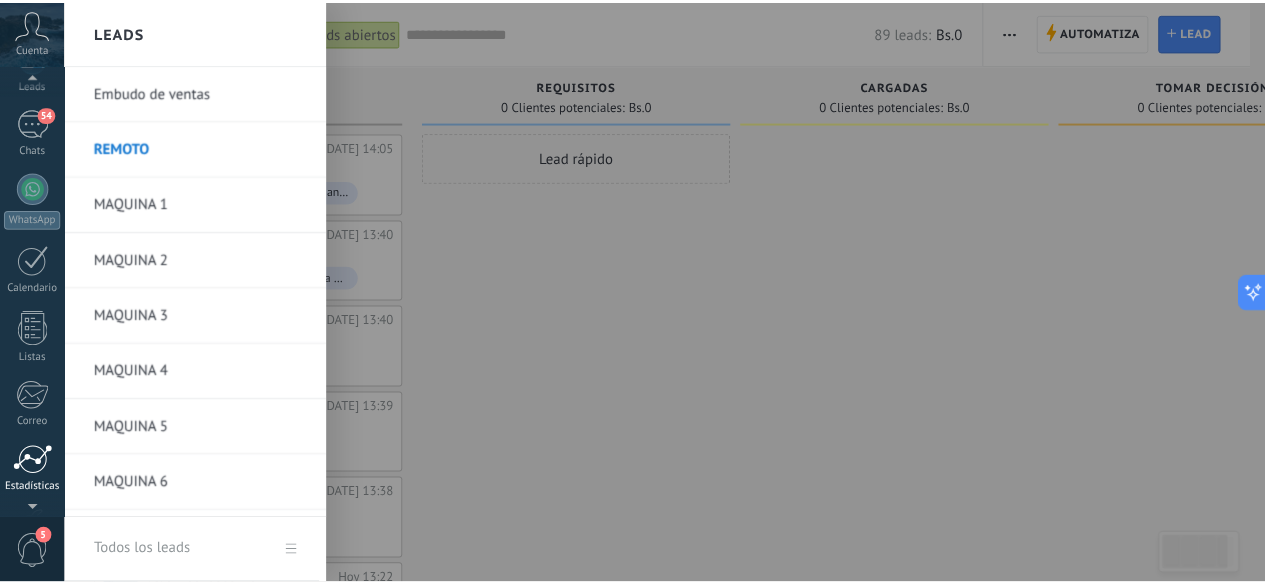 scroll, scrollTop: 245, scrollLeft: 0, axis: vertical 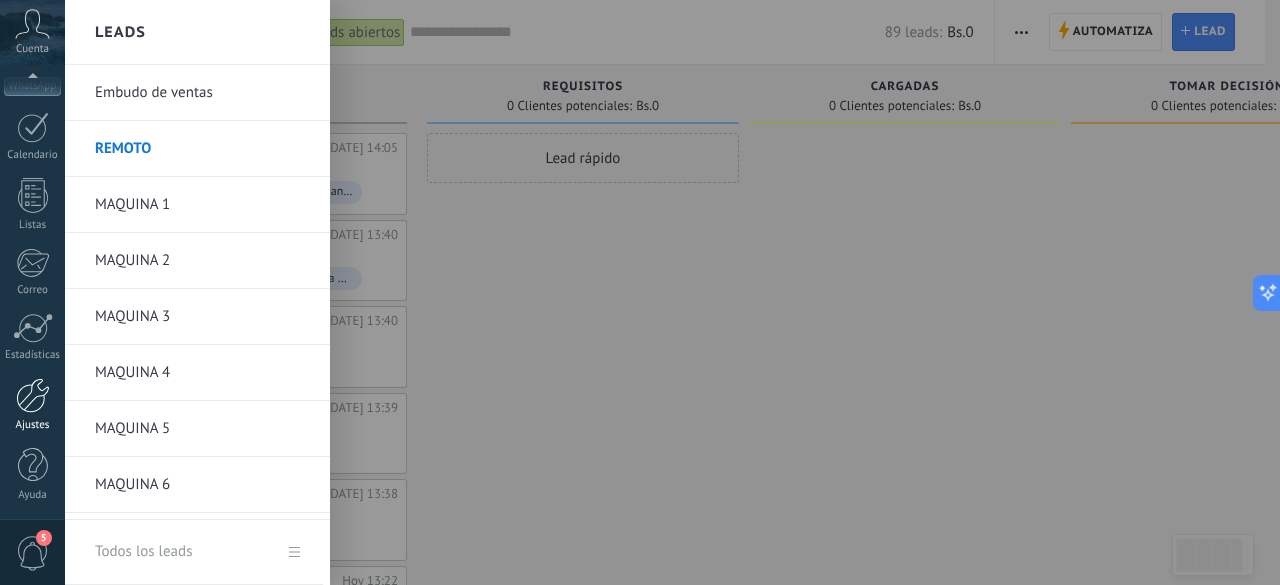 click at bounding box center [33, 395] 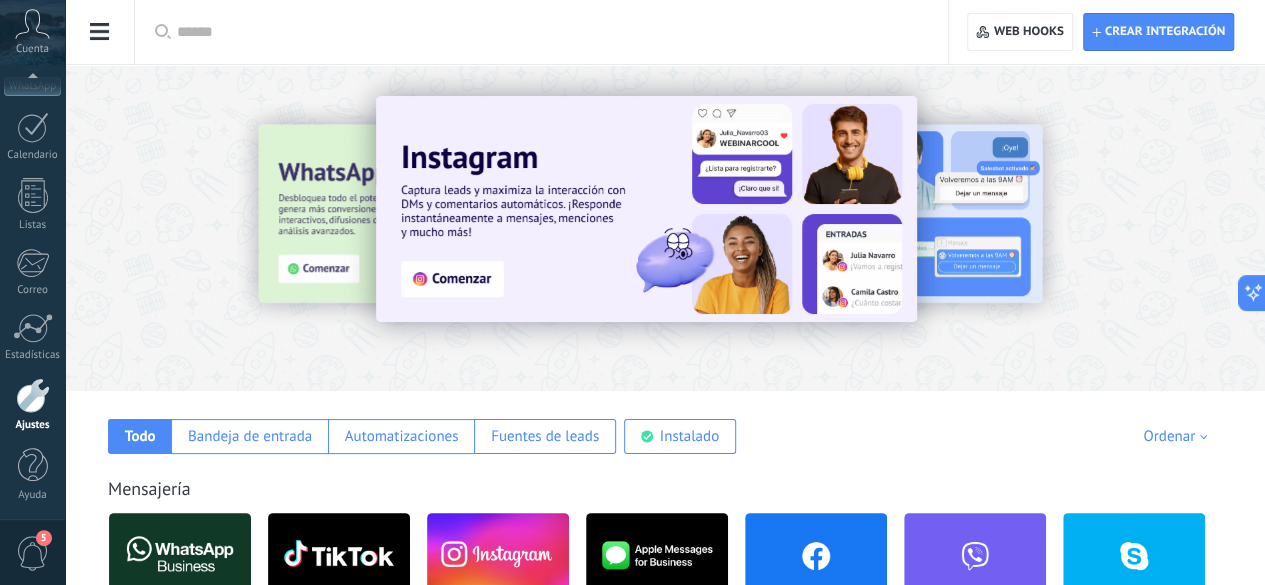 click on "Integración" at bounding box center [-116, 93] 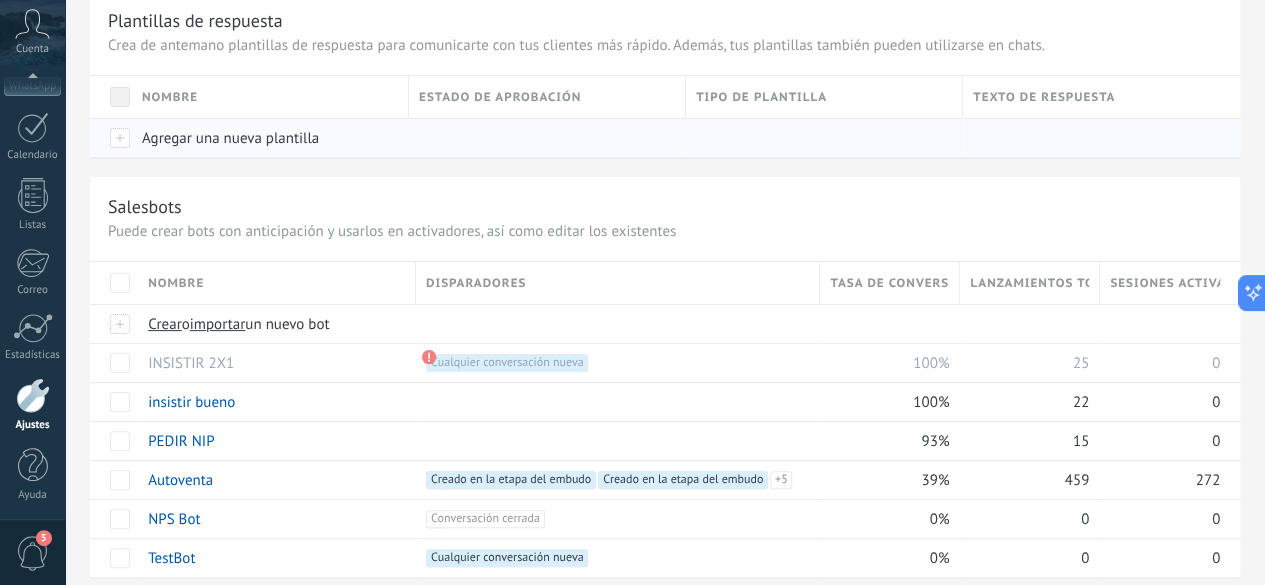 scroll, scrollTop: 0, scrollLeft: 0, axis: both 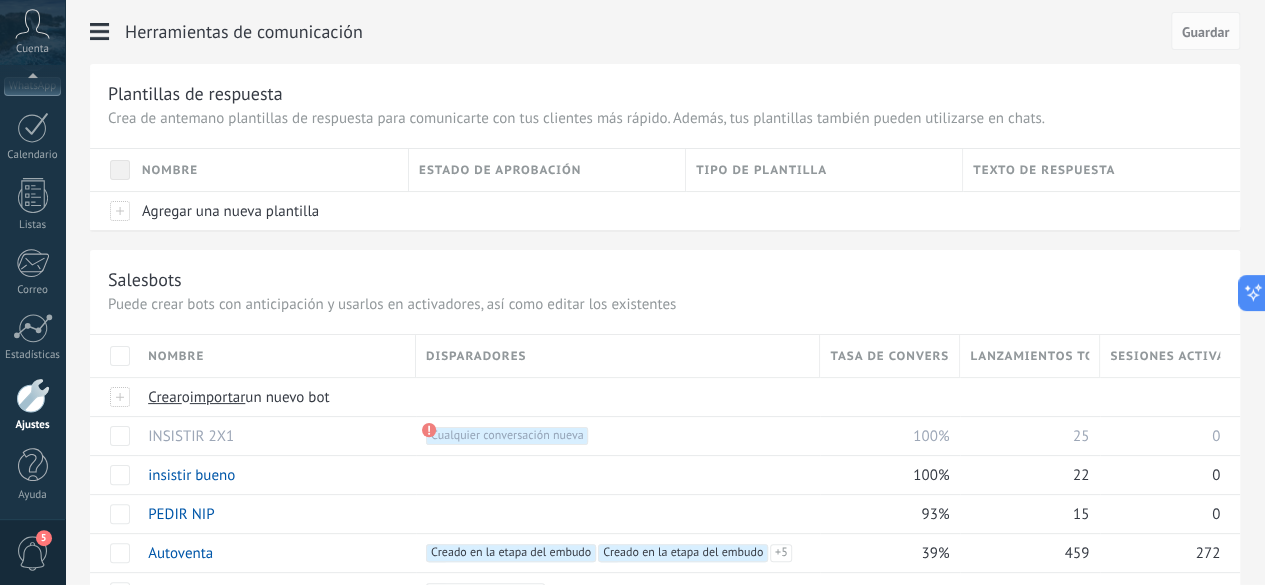 click on "Herramientas de comunicación" at bounding box center [-116, 317] 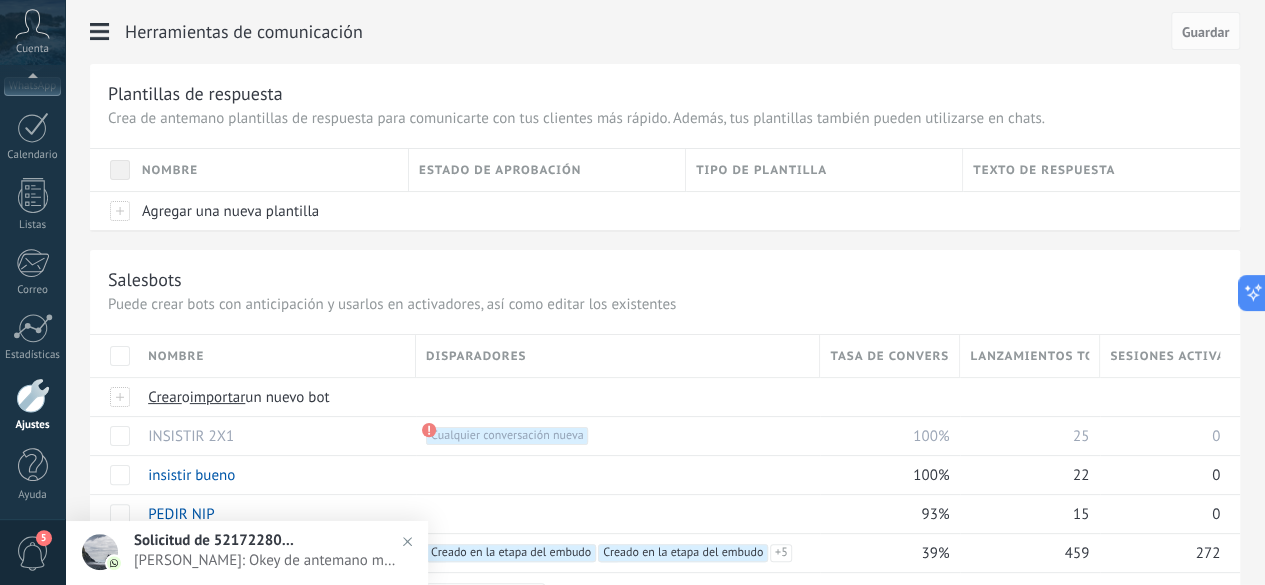click on "Integración" at bounding box center [-116, 93] 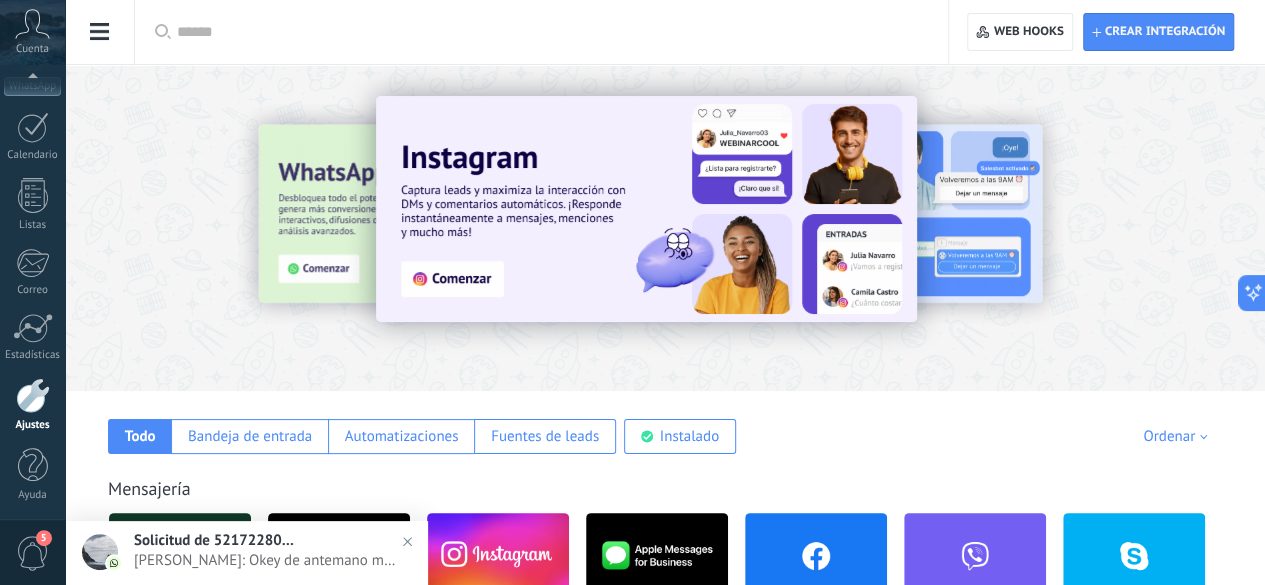 scroll, scrollTop: 300, scrollLeft: 0, axis: vertical 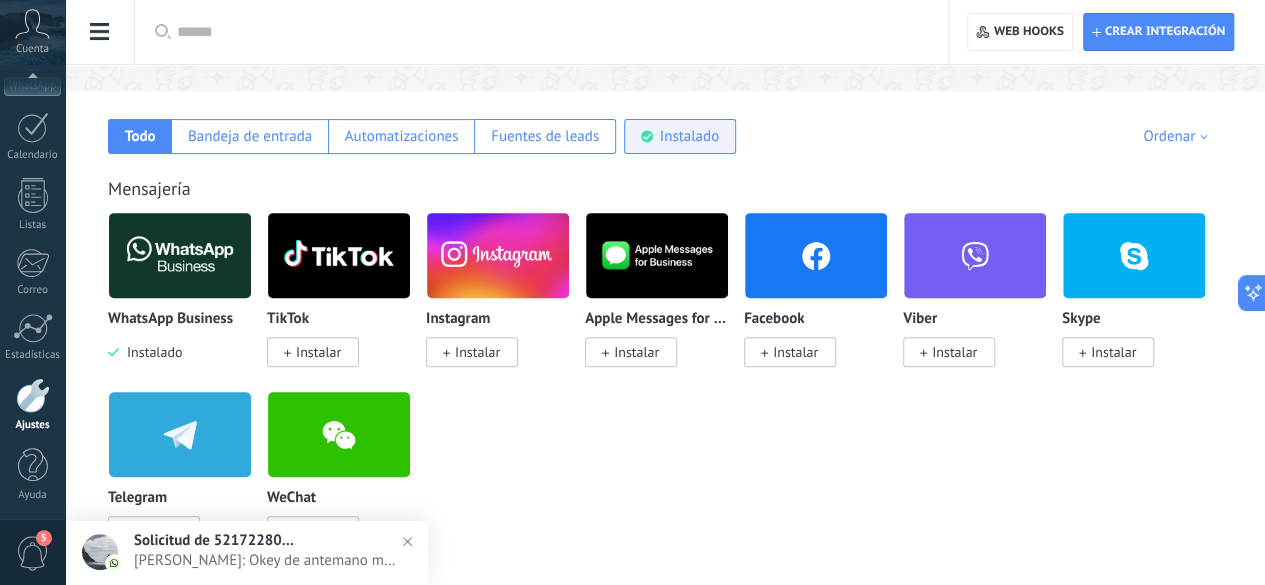 click on "Instalado" at bounding box center (689, 136) 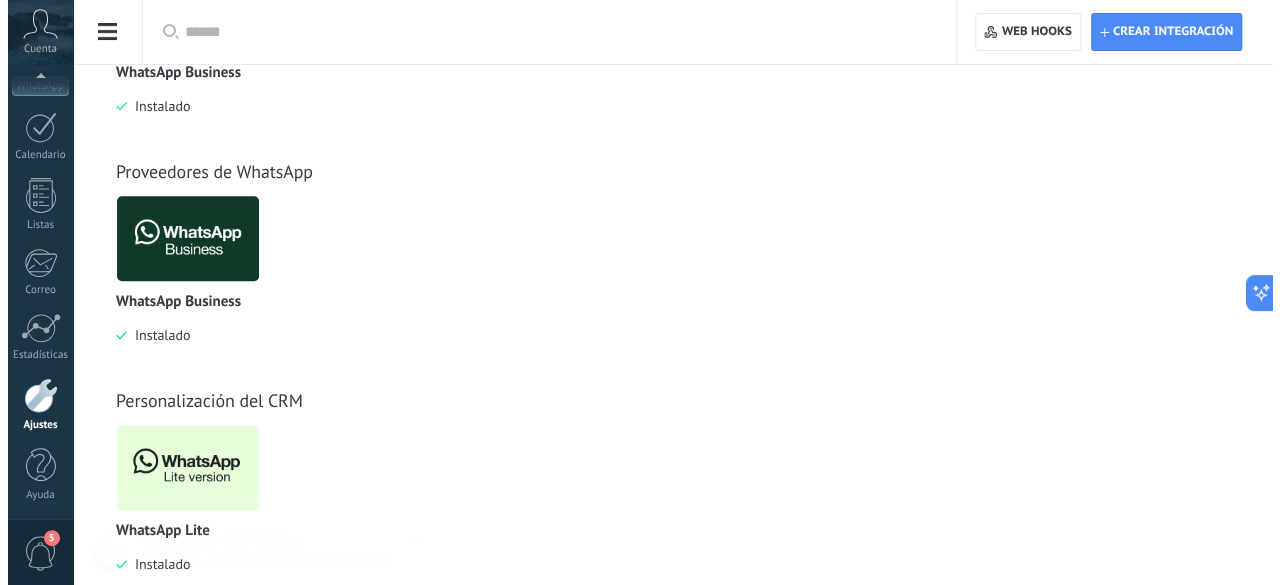 scroll, scrollTop: 588, scrollLeft: 0, axis: vertical 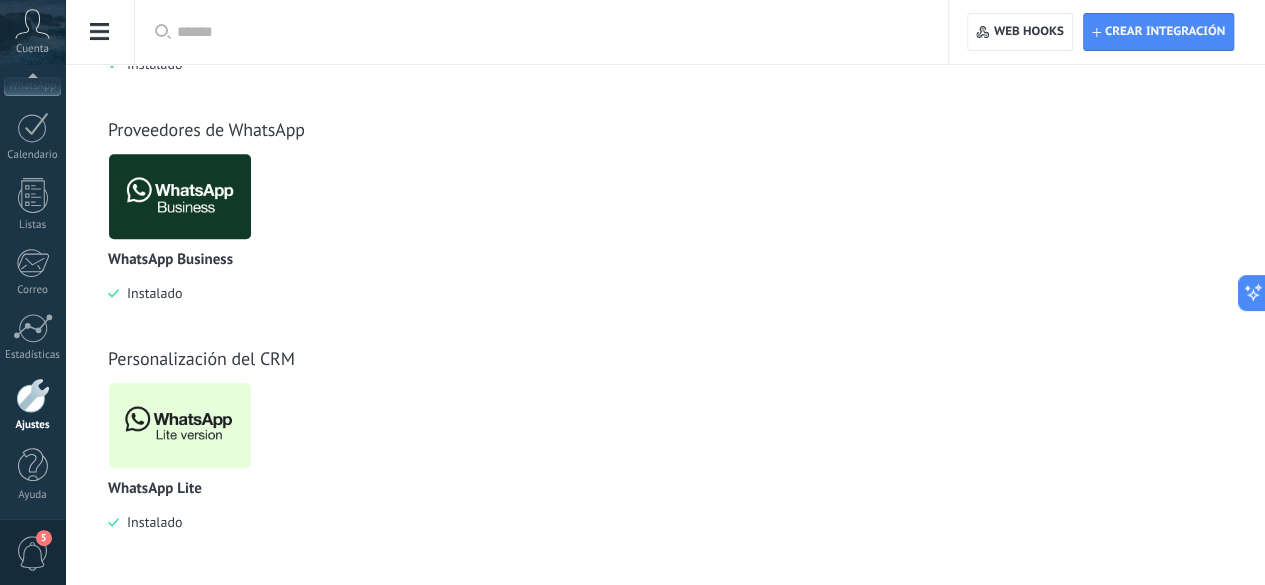 click at bounding box center (180, 425) 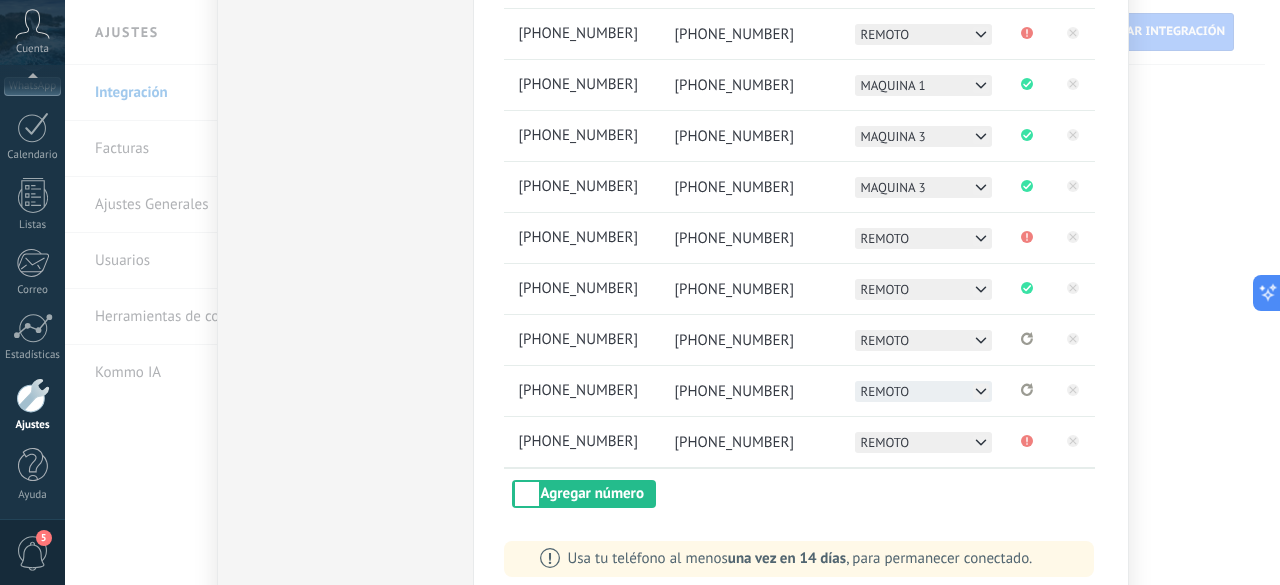 scroll, scrollTop: 451, scrollLeft: 0, axis: vertical 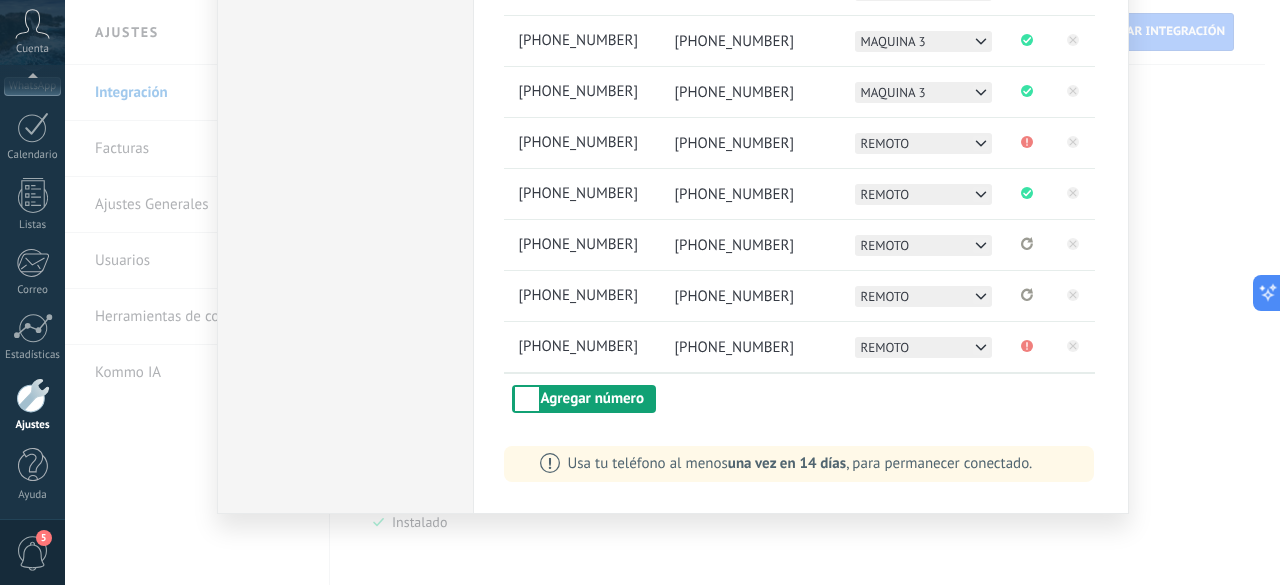 click on "Agregar número" at bounding box center (584, 399) 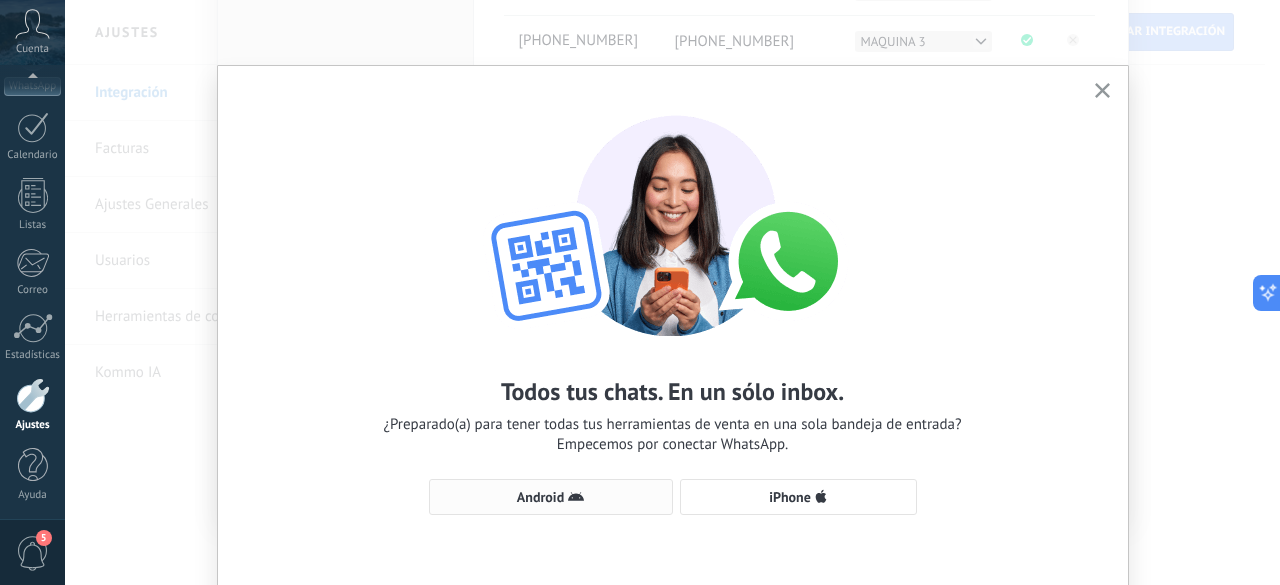 click 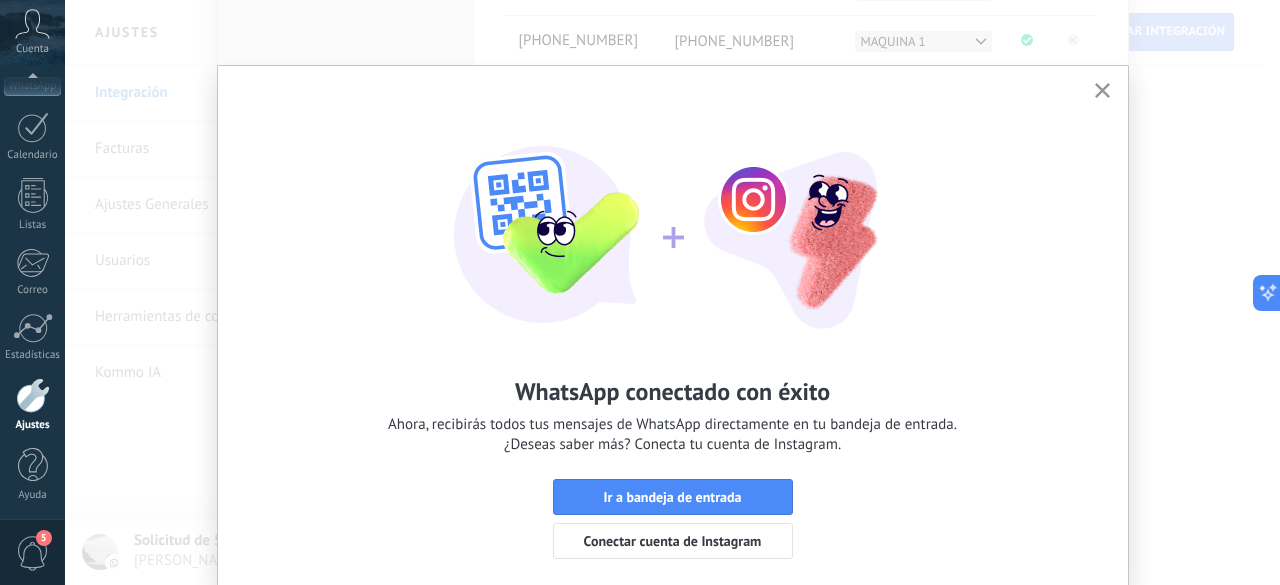 click at bounding box center (1102, 91) 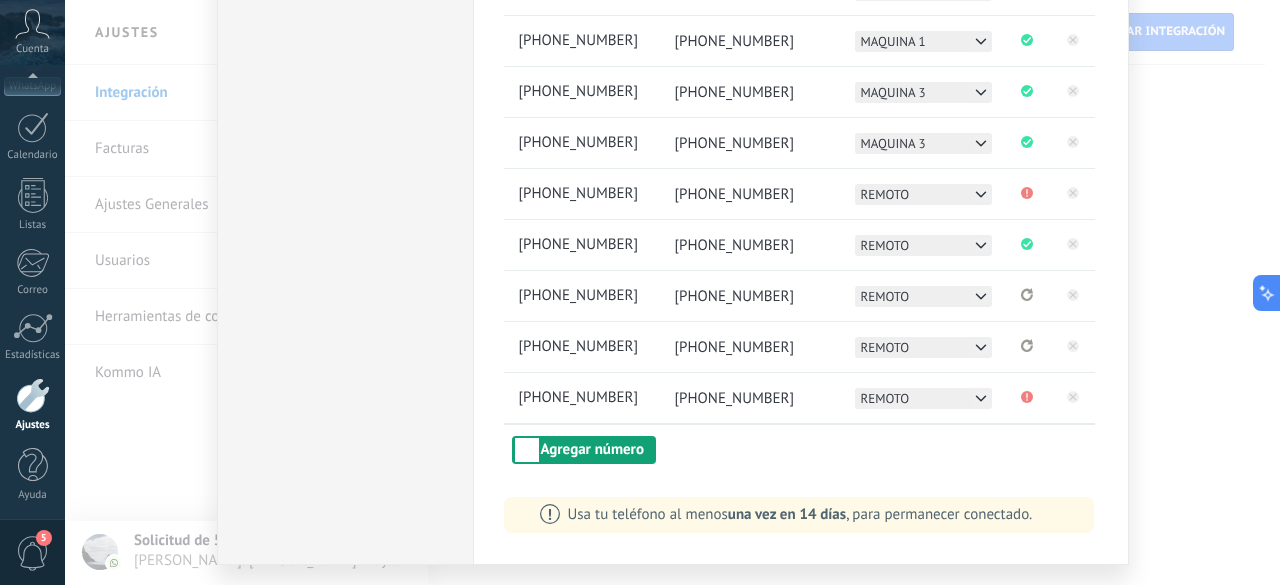 click on "Agregar número" at bounding box center [584, 450] 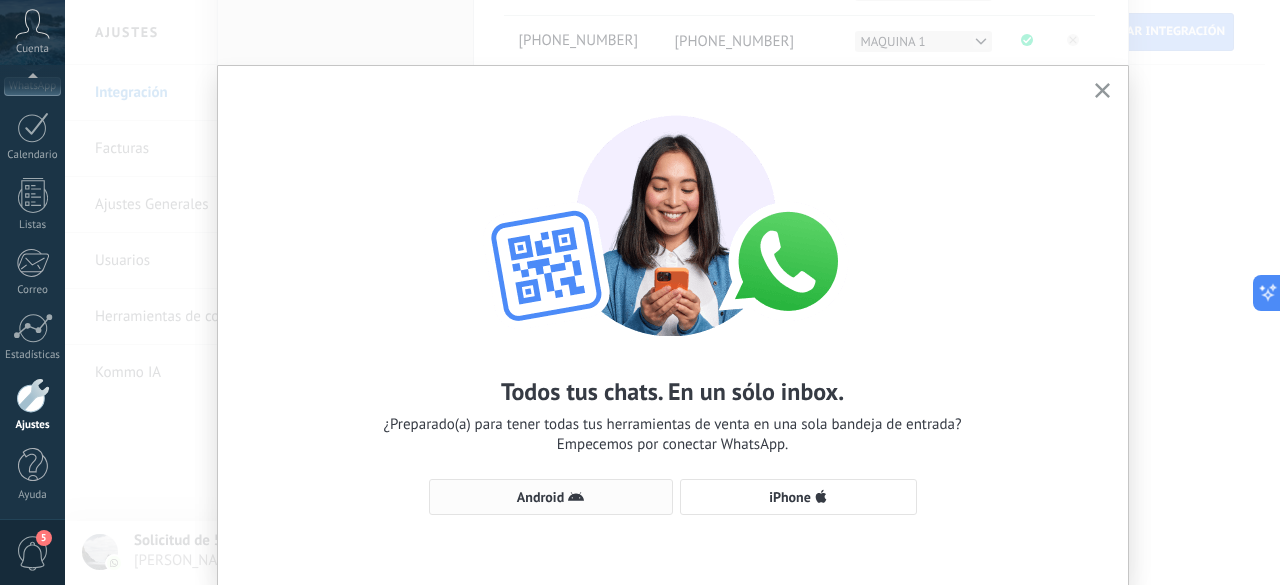 click 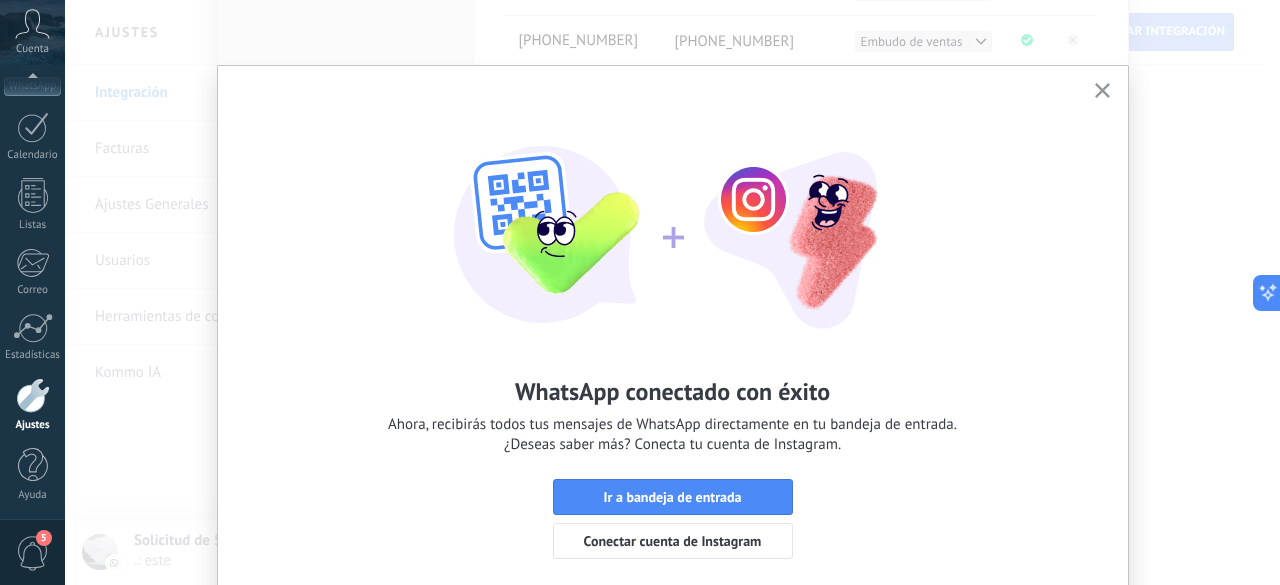 click 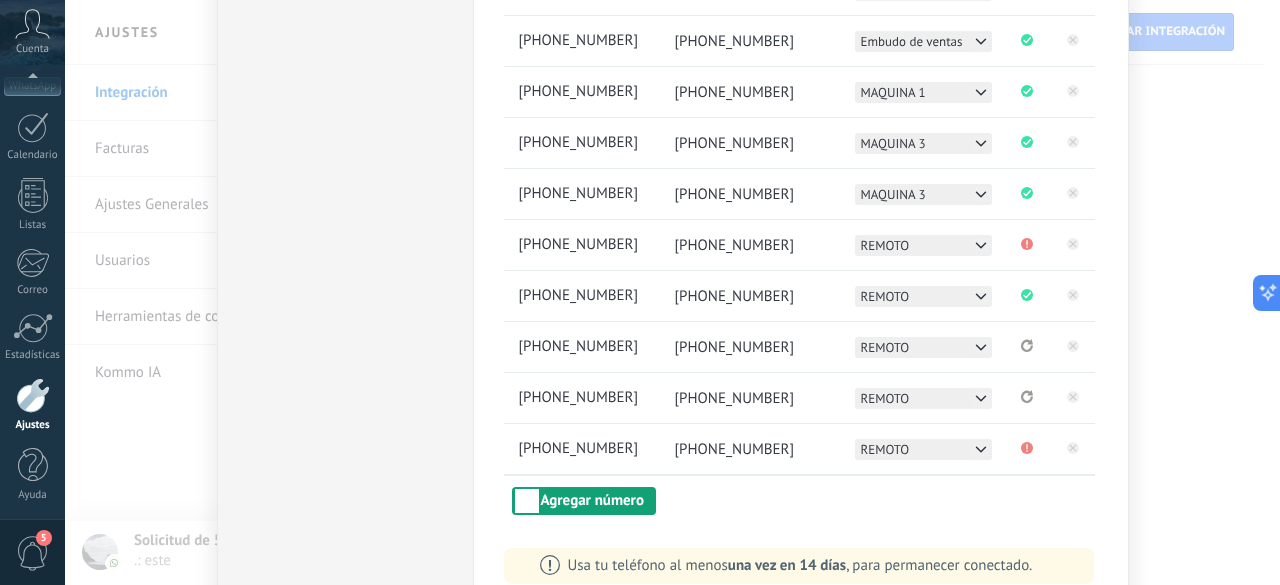 click on "Agregar número" at bounding box center (584, 501) 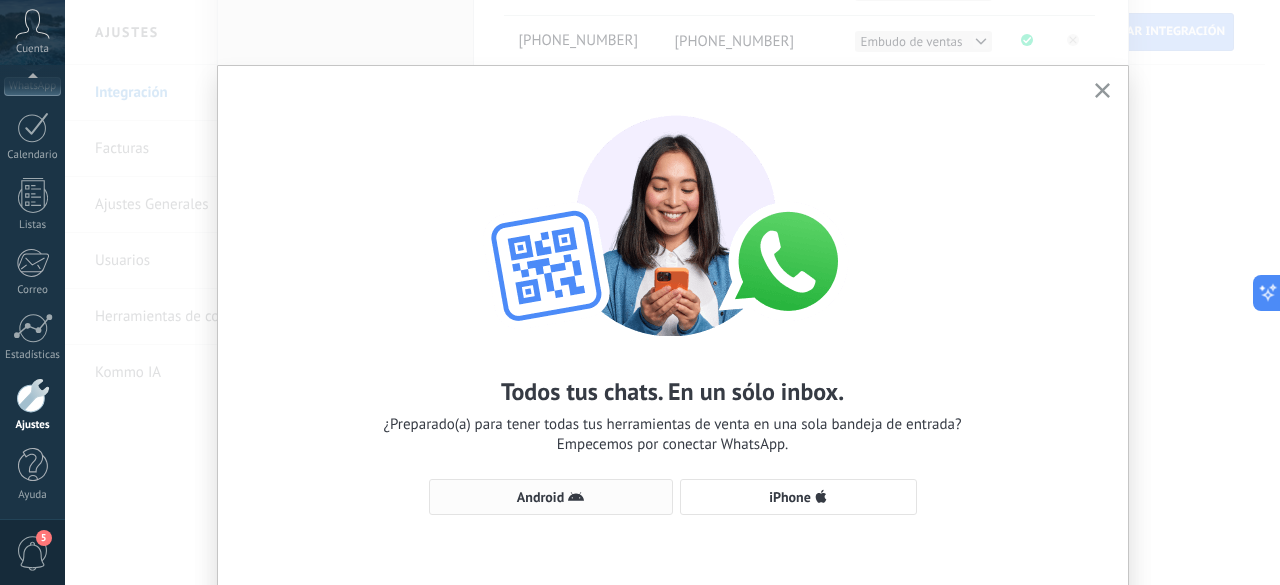 click on "Android" at bounding box center [551, 497] 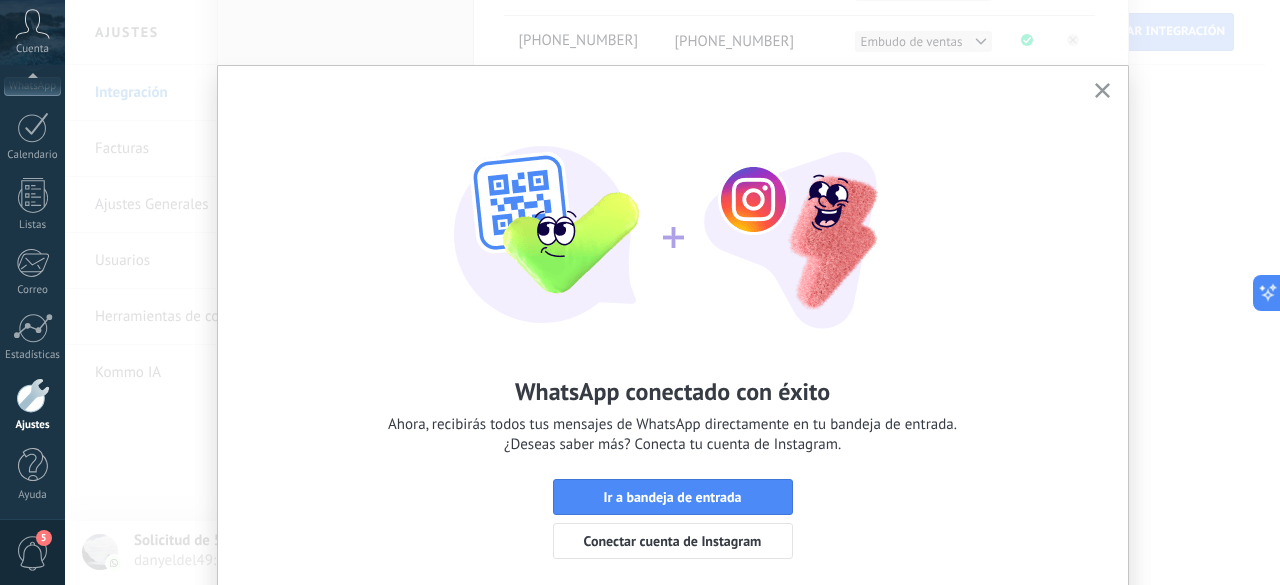 click at bounding box center [1102, 91] 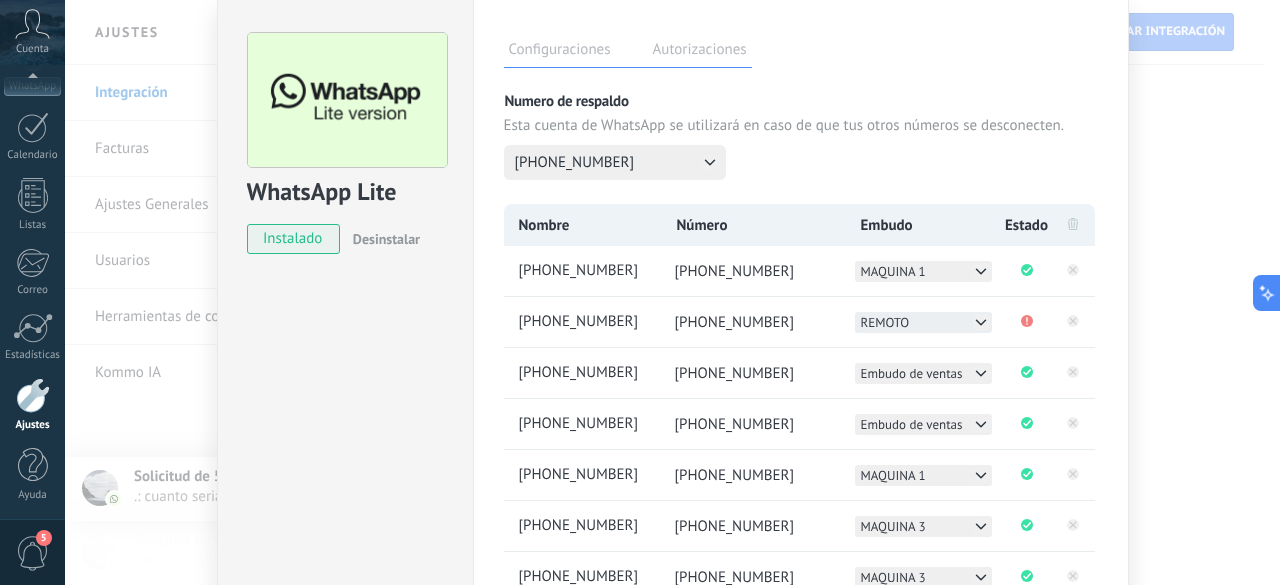 scroll, scrollTop: 100, scrollLeft: 0, axis: vertical 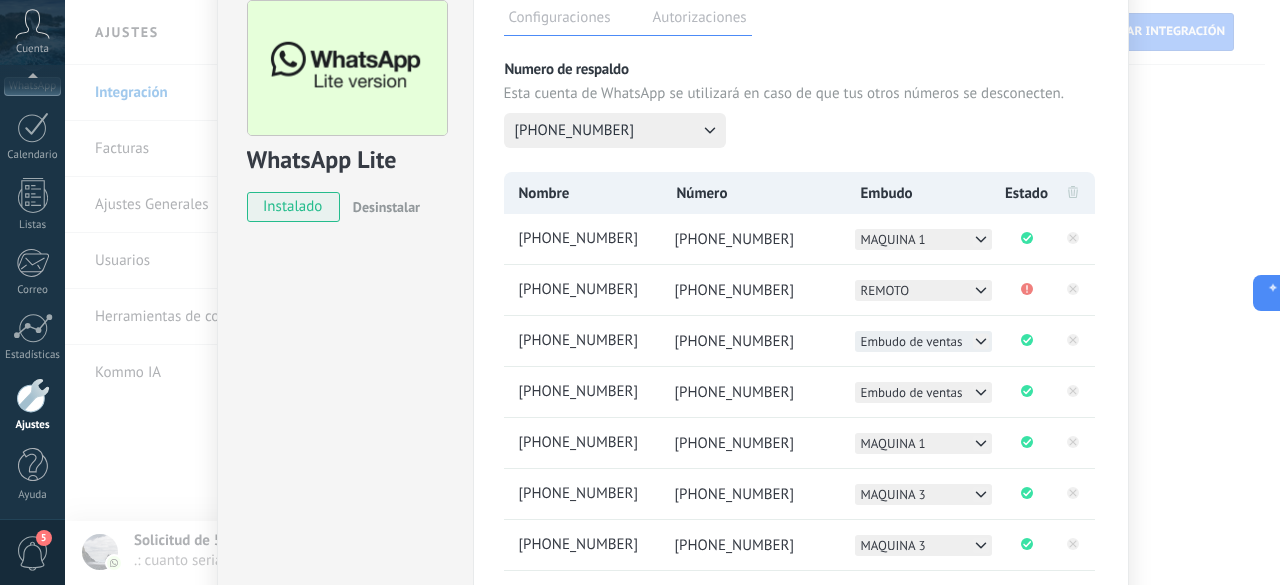 click on "Embudo de ventas" at bounding box center (912, 341) 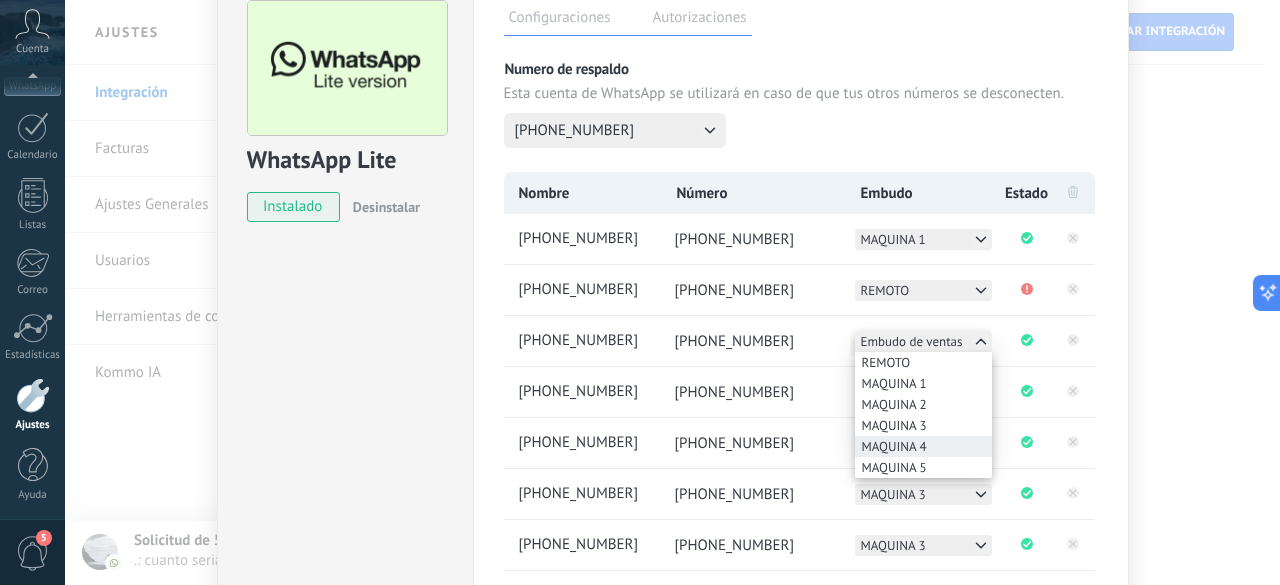 click on "MAQUINA 4" at bounding box center (923, 446) 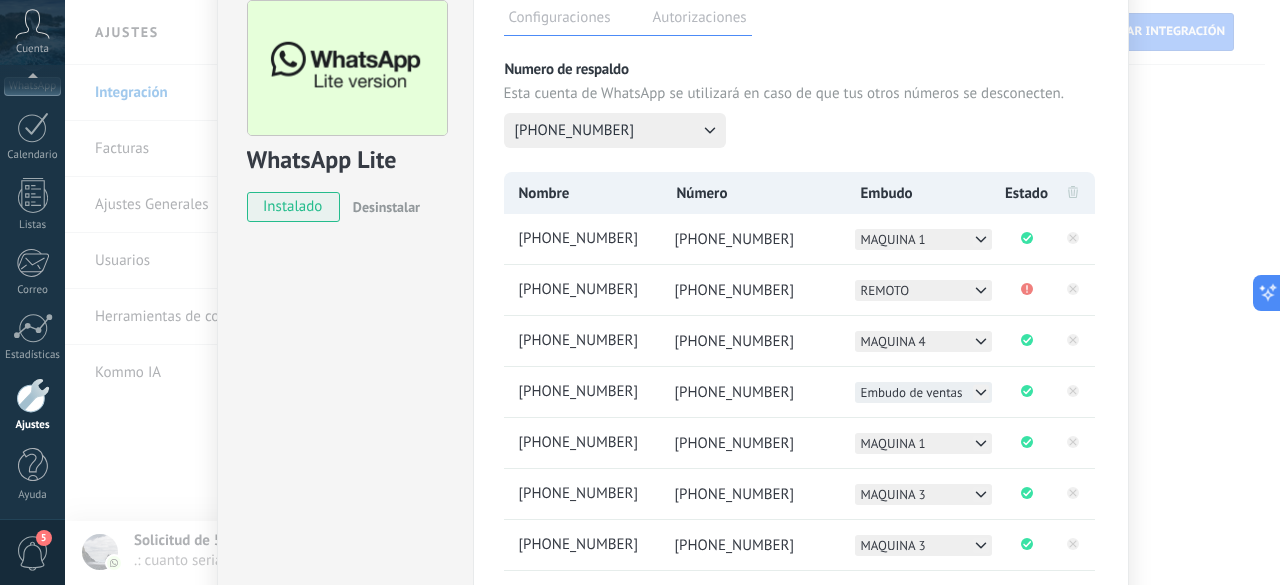 click on "Embudo de ventas" at bounding box center [912, 392] 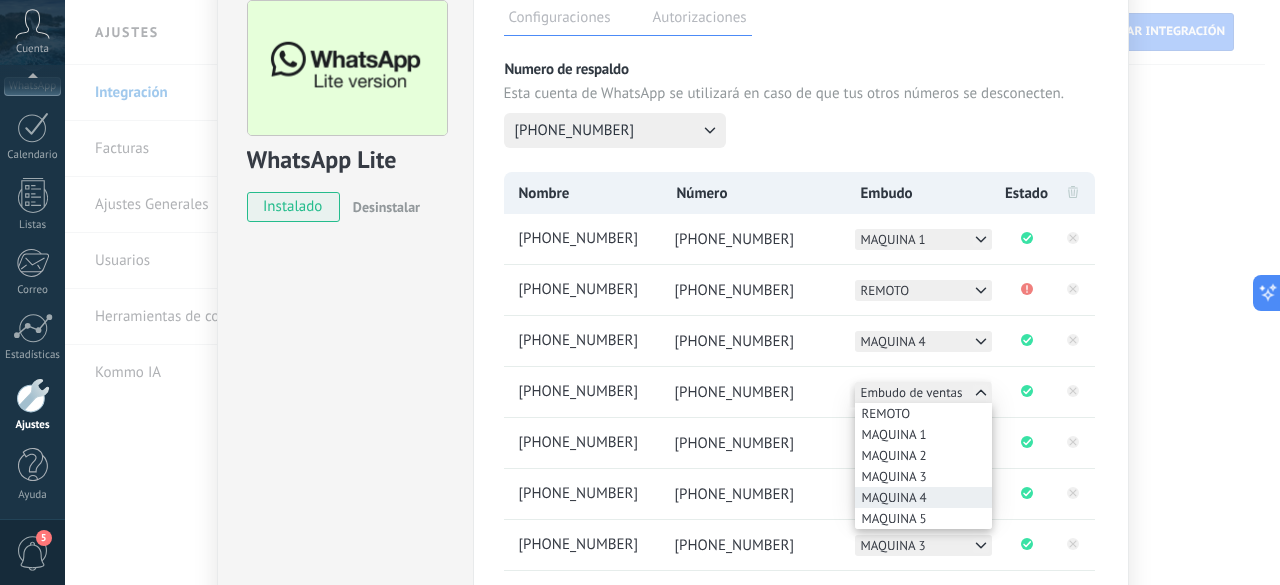 click on "MAQUINA 4" at bounding box center [923, 497] 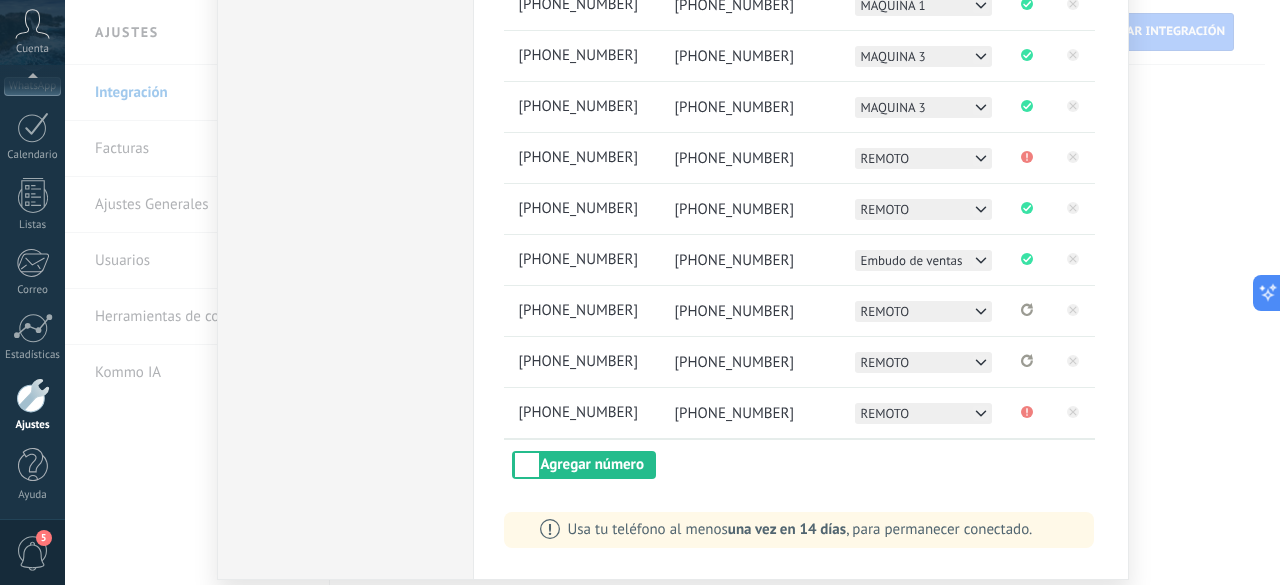 scroll, scrollTop: 600, scrollLeft: 0, axis: vertical 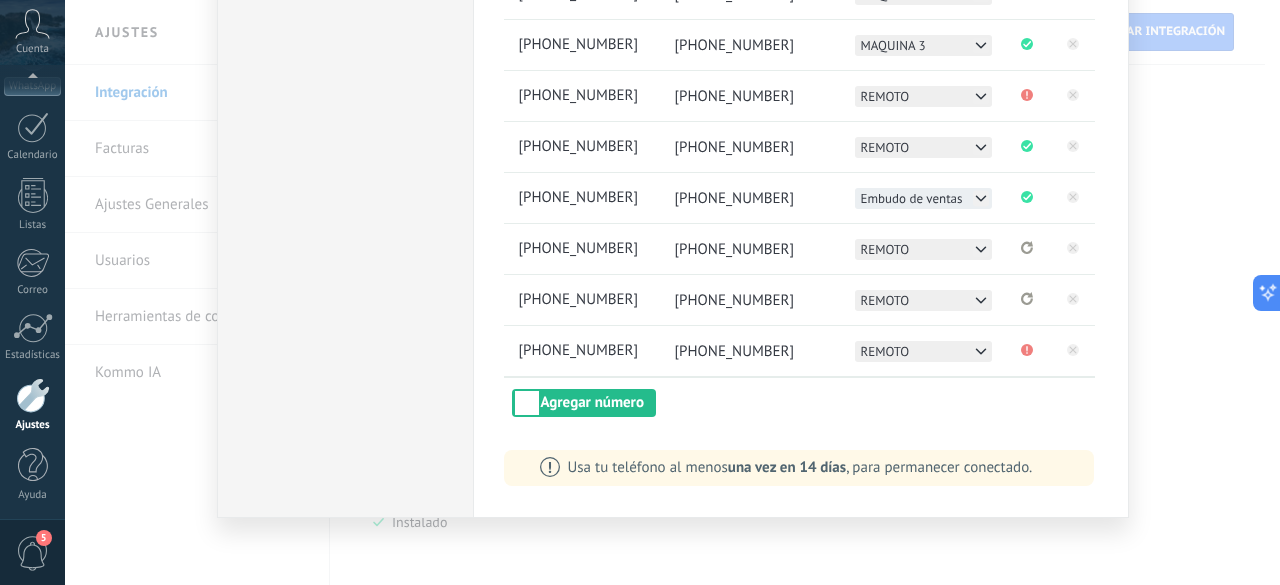 click on "Embudo de ventas" at bounding box center (912, 198) 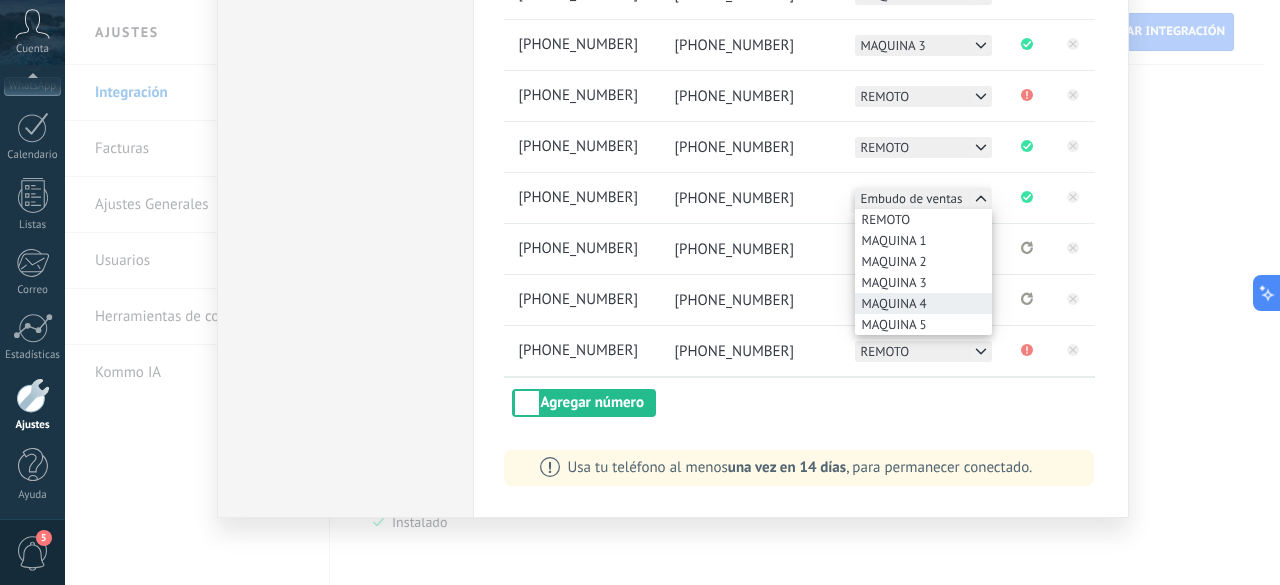 click on "MAQUINA 4" at bounding box center [923, 303] 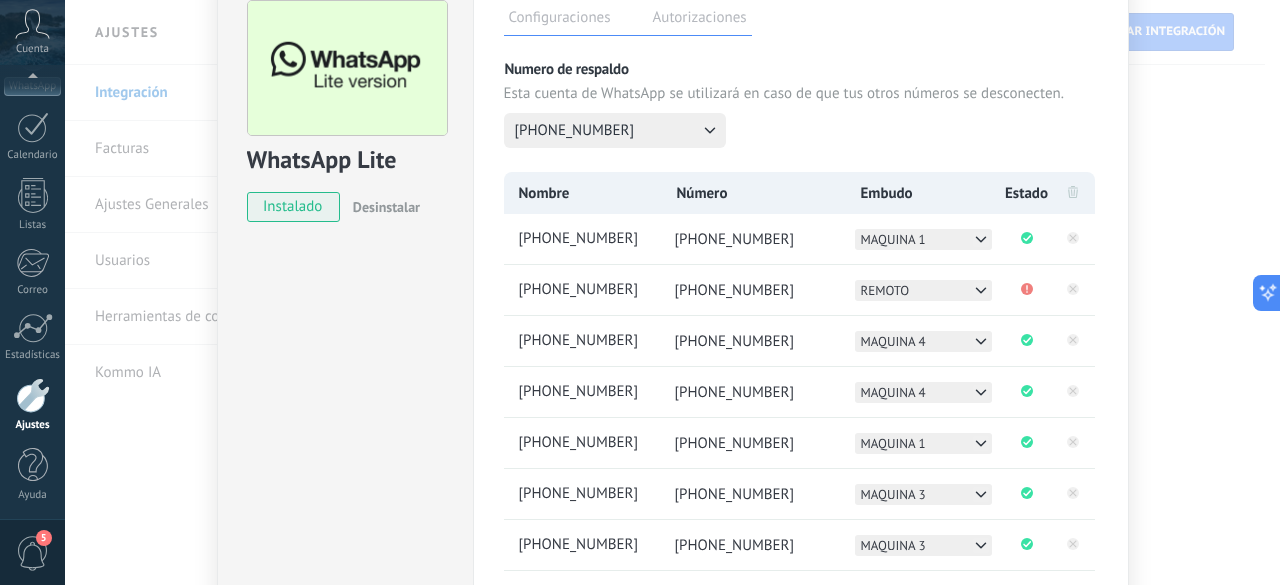 scroll, scrollTop: 100, scrollLeft: 0, axis: vertical 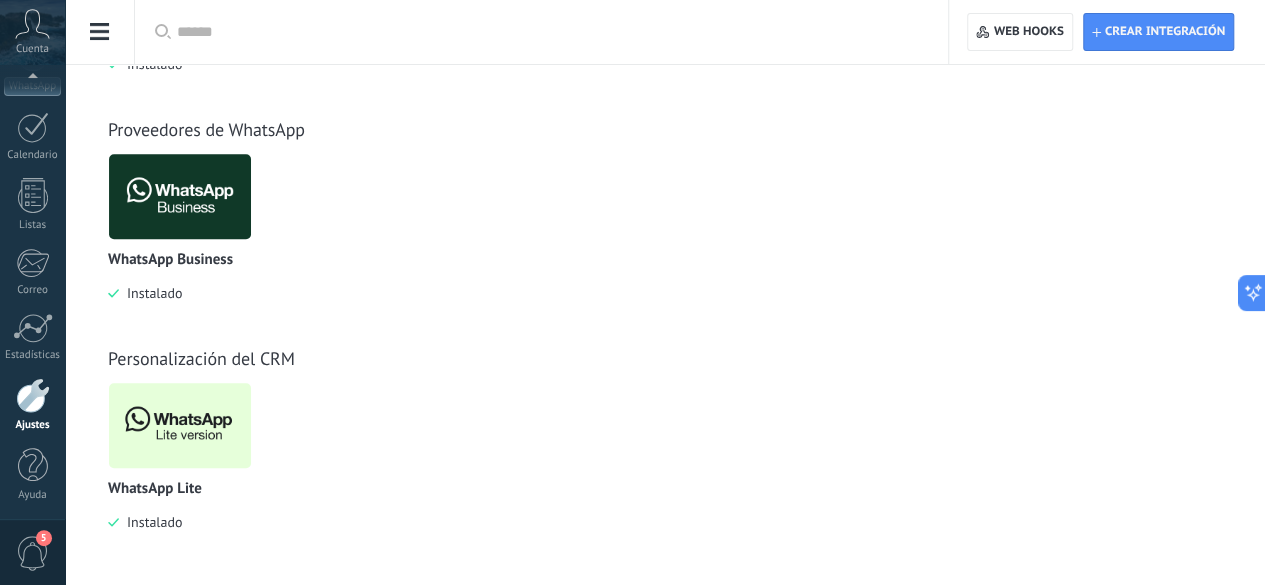 click on "Usuarios" at bounding box center [-116, 261] 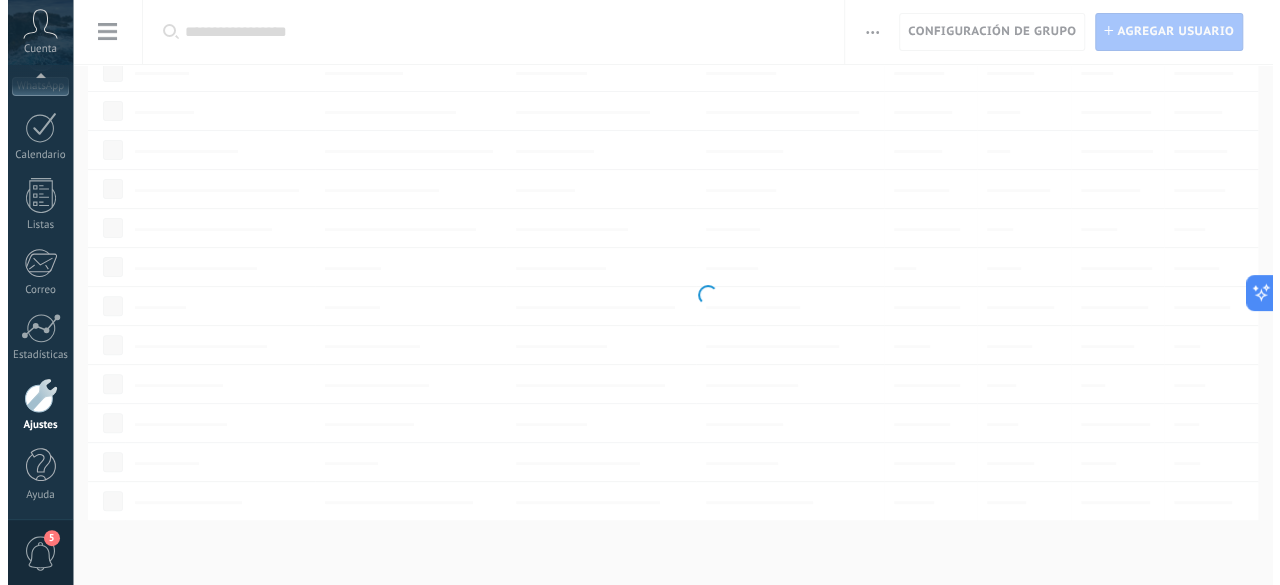 scroll, scrollTop: 0, scrollLeft: 0, axis: both 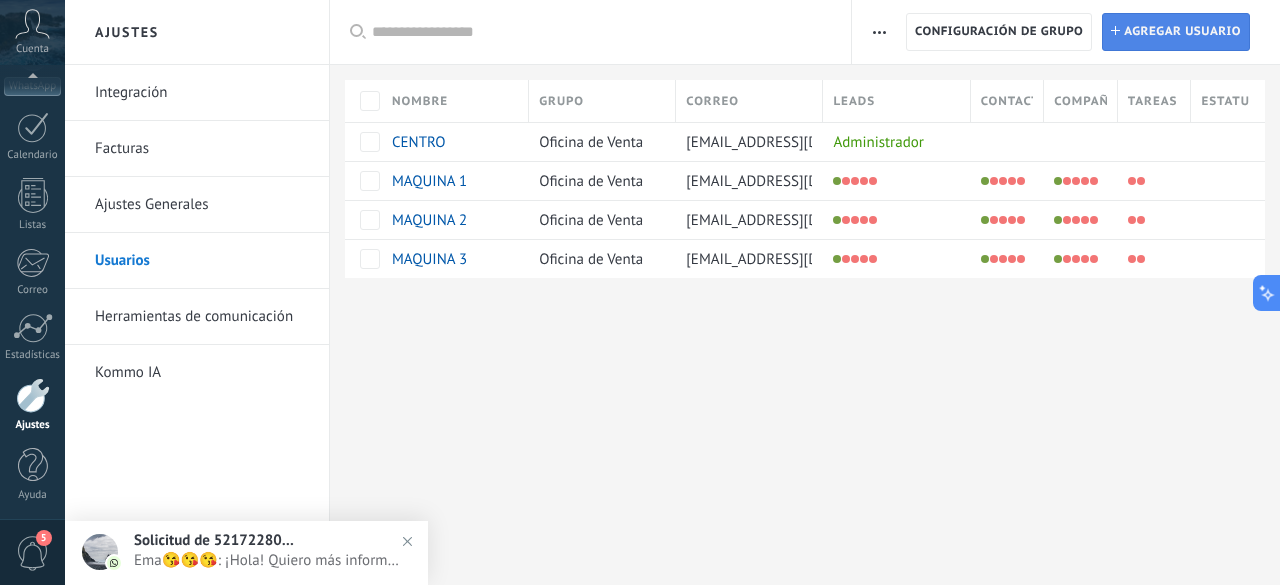 click on "Agregar usuario" at bounding box center (1182, 32) 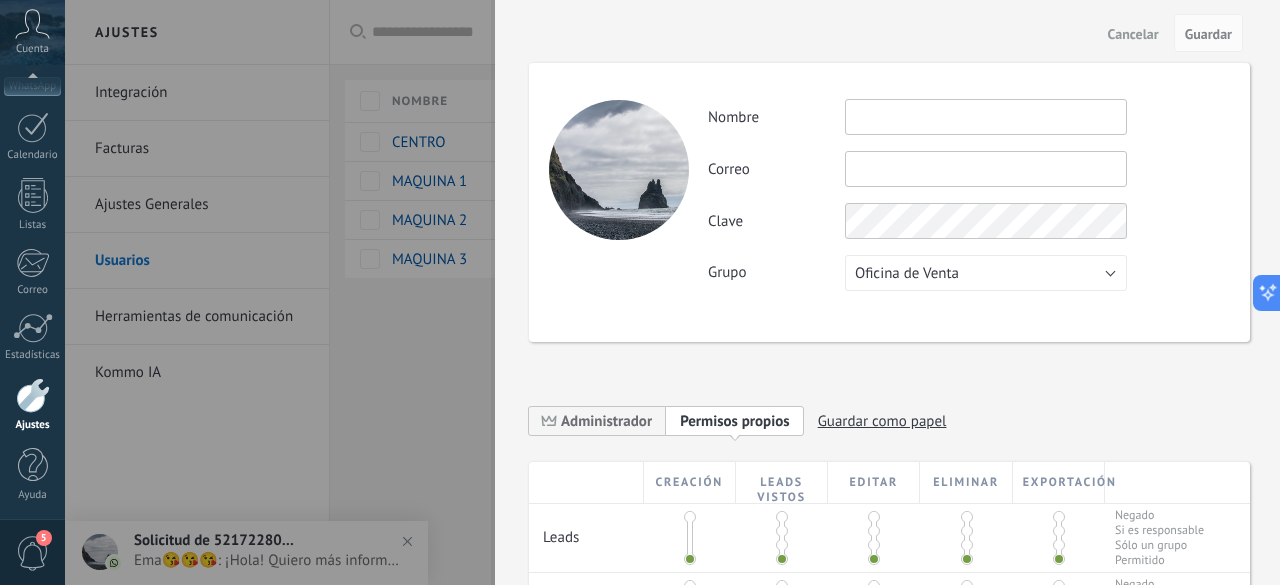 click at bounding box center [986, 117] 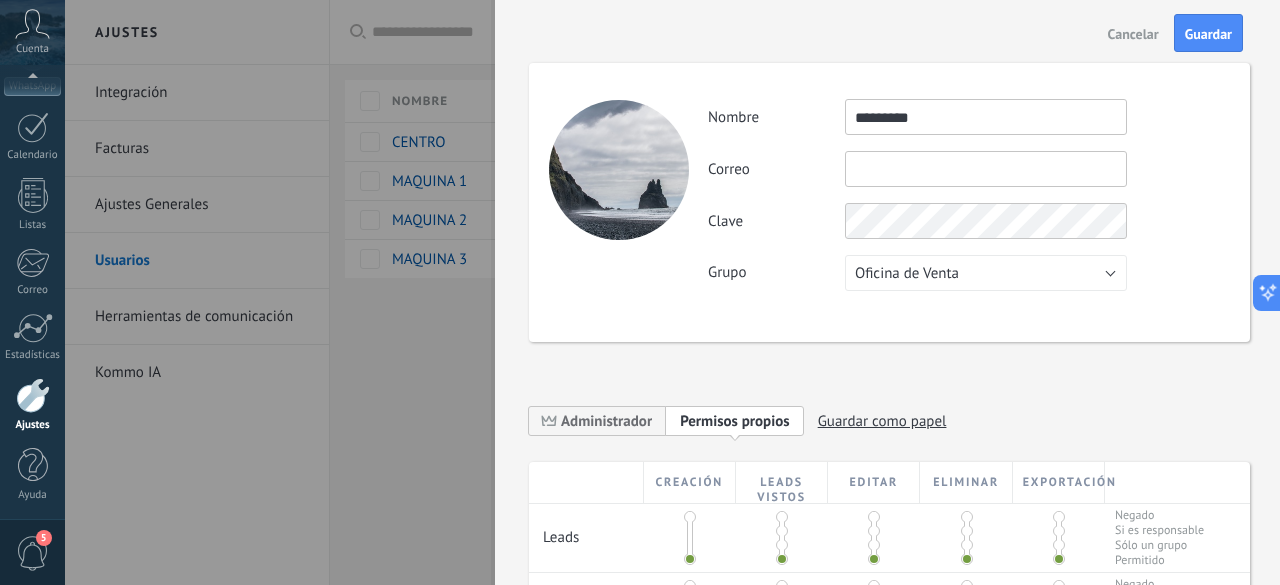 type on "*********" 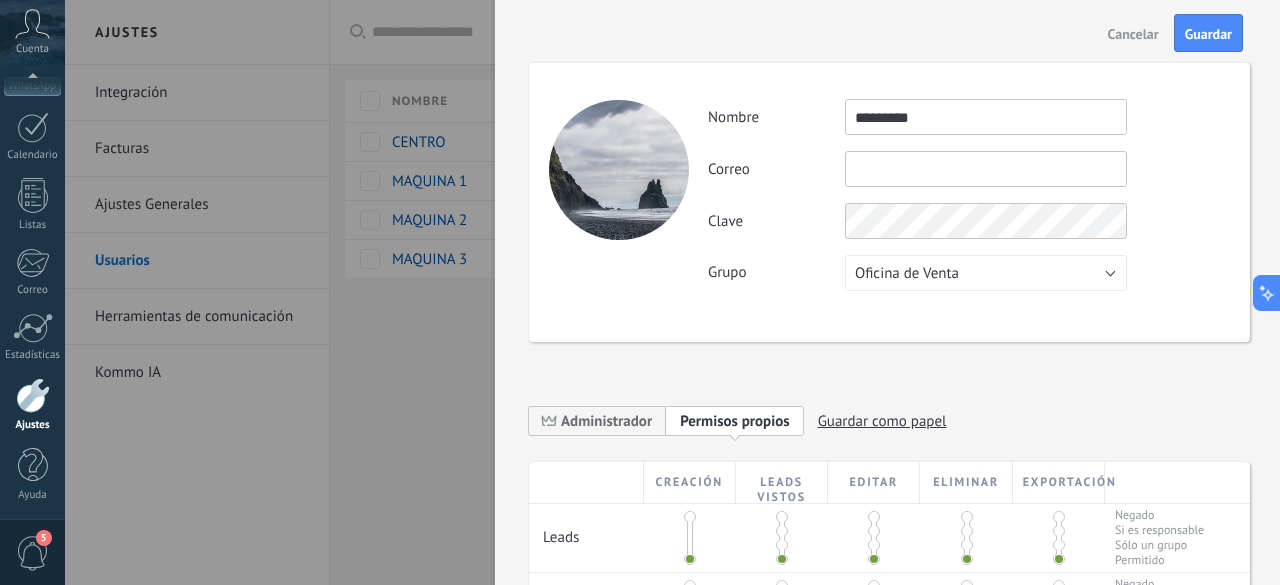 scroll, scrollTop: 0, scrollLeft: 0, axis: both 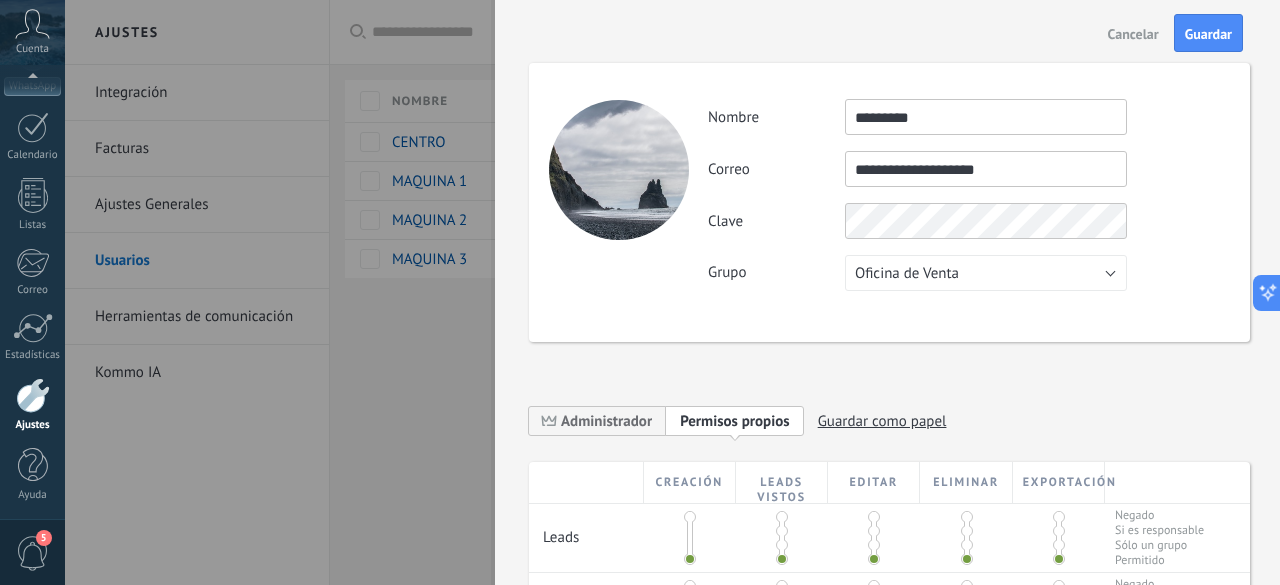 type on "**********" 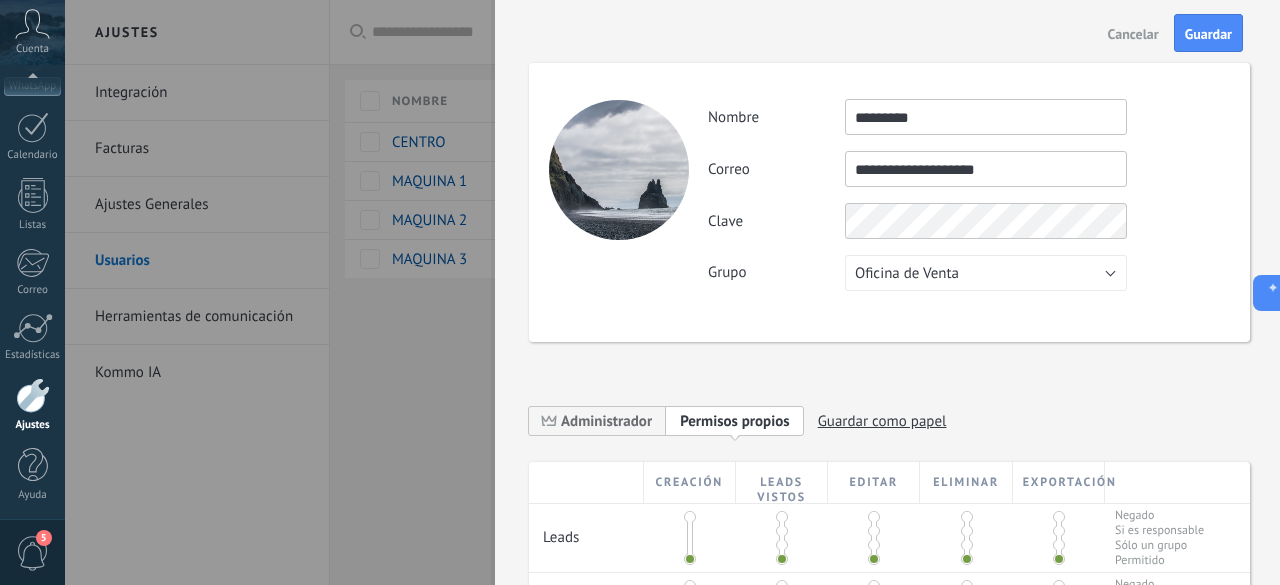 drag, startPoint x: 1012, startPoint y: 174, endPoint x: 1022, endPoint y: 178, distance: 10.770329 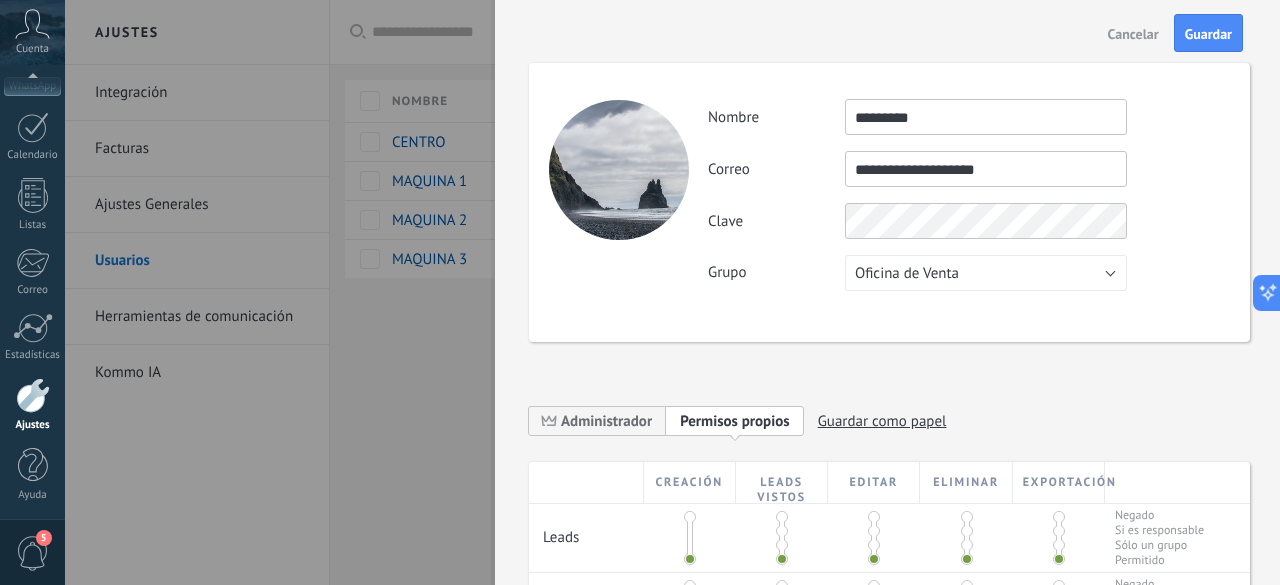 drag, startPoint x: 1029, startPoint y: 177, endPoint x: 743, endPoint y: 186, distance: 286.14157 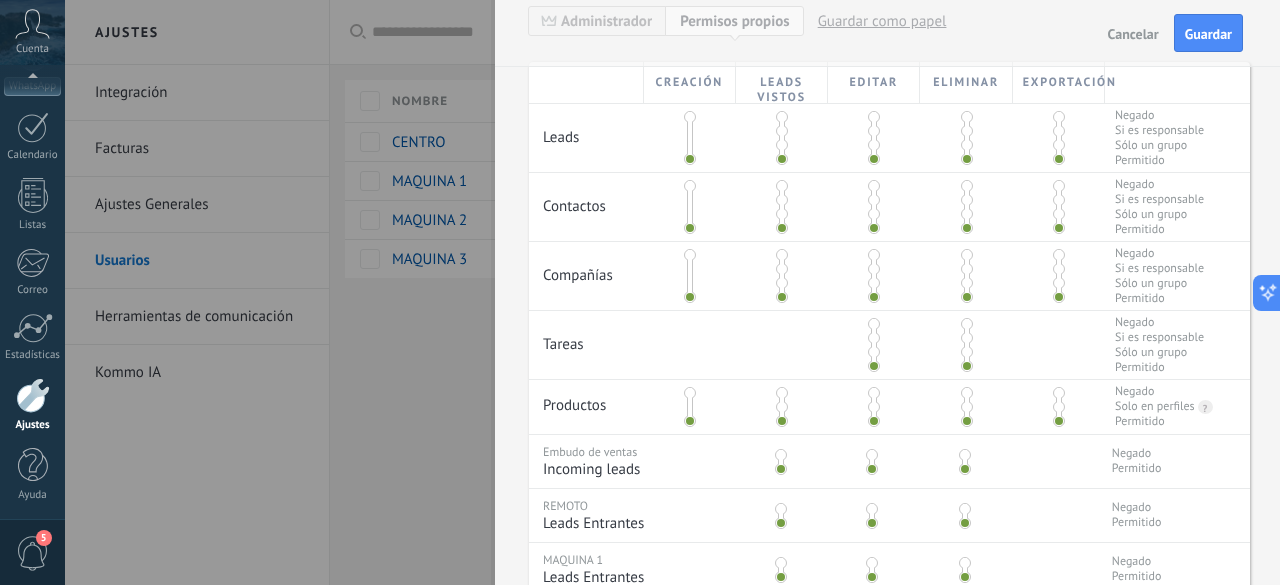 click at bounding box center (782, 117) 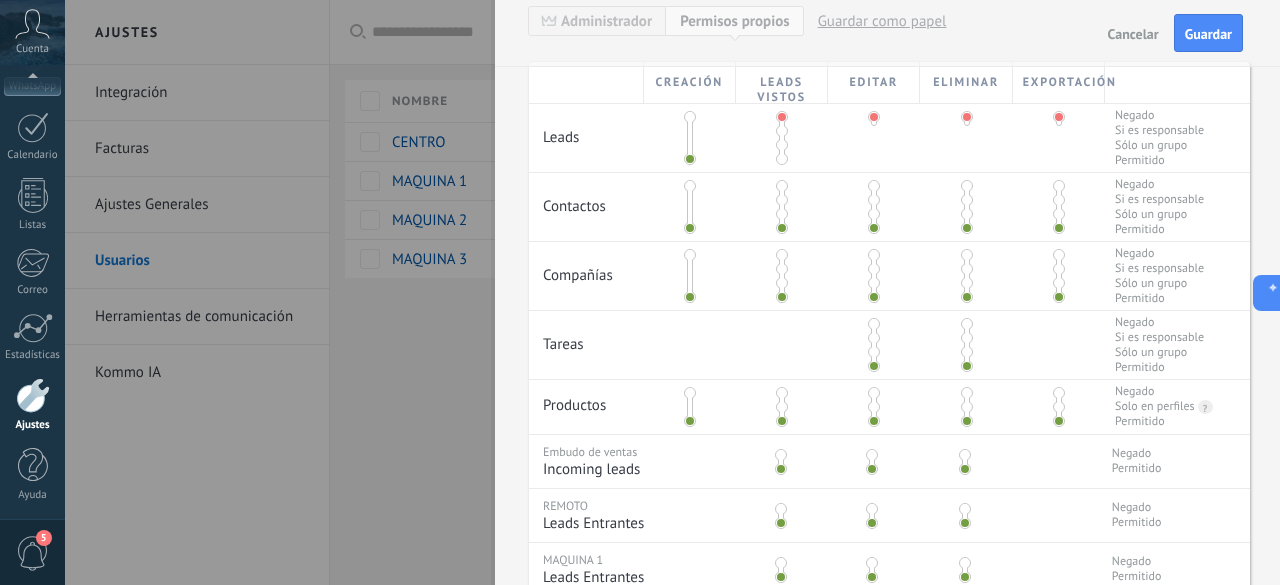 click at bounding box center (782, 186) 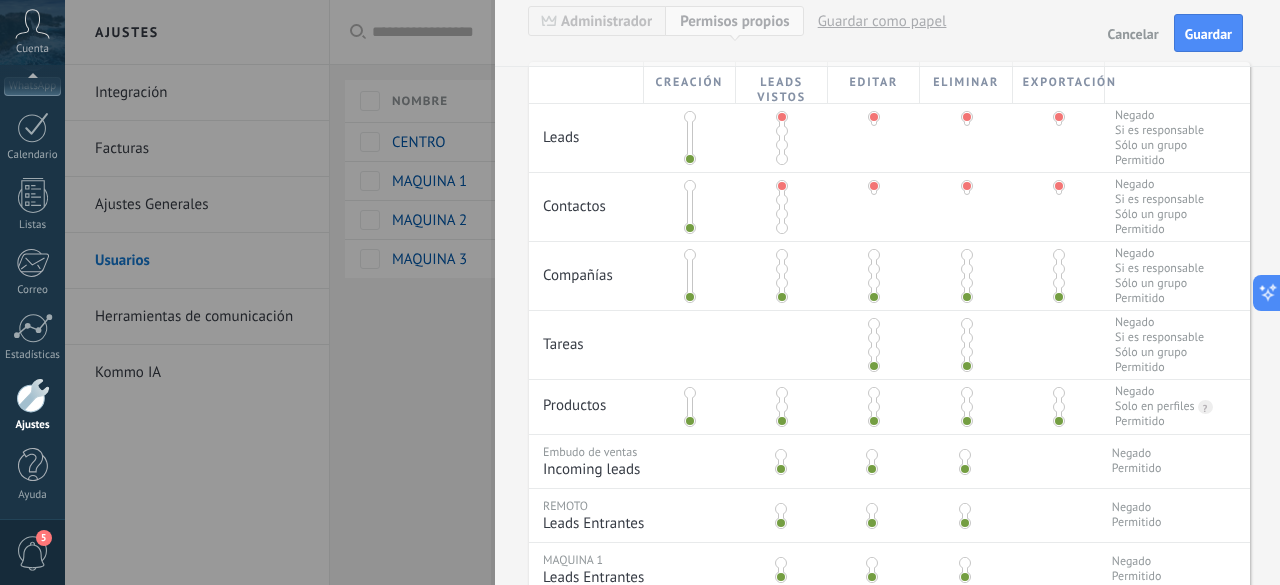 click at bounding box center [782, 255] 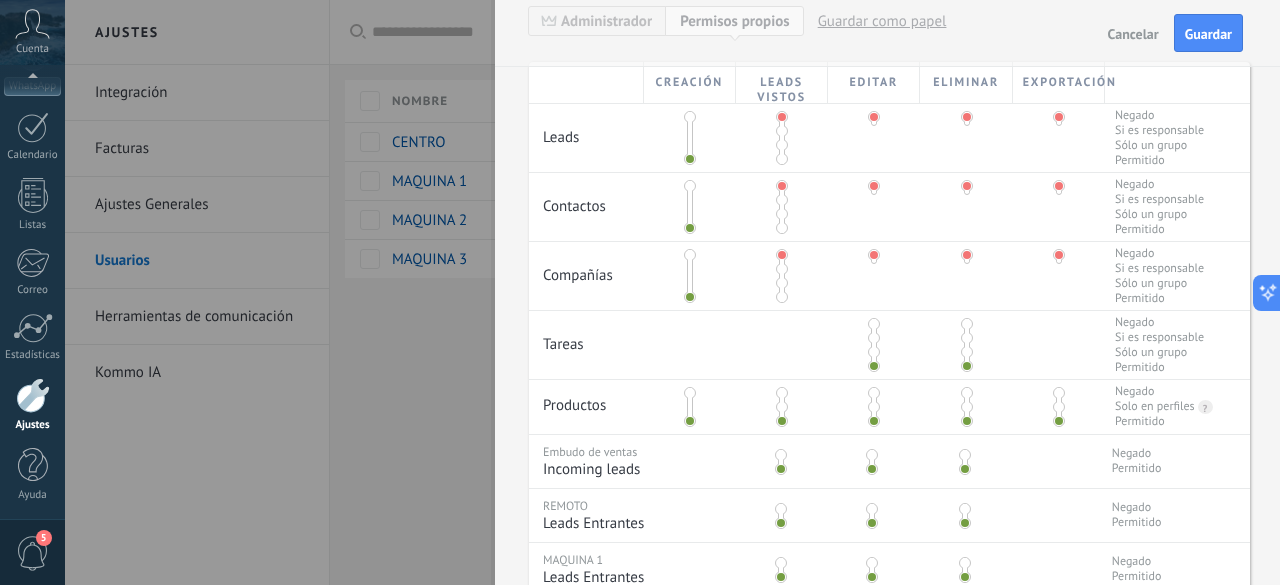 click at bounding box center (782, 393) 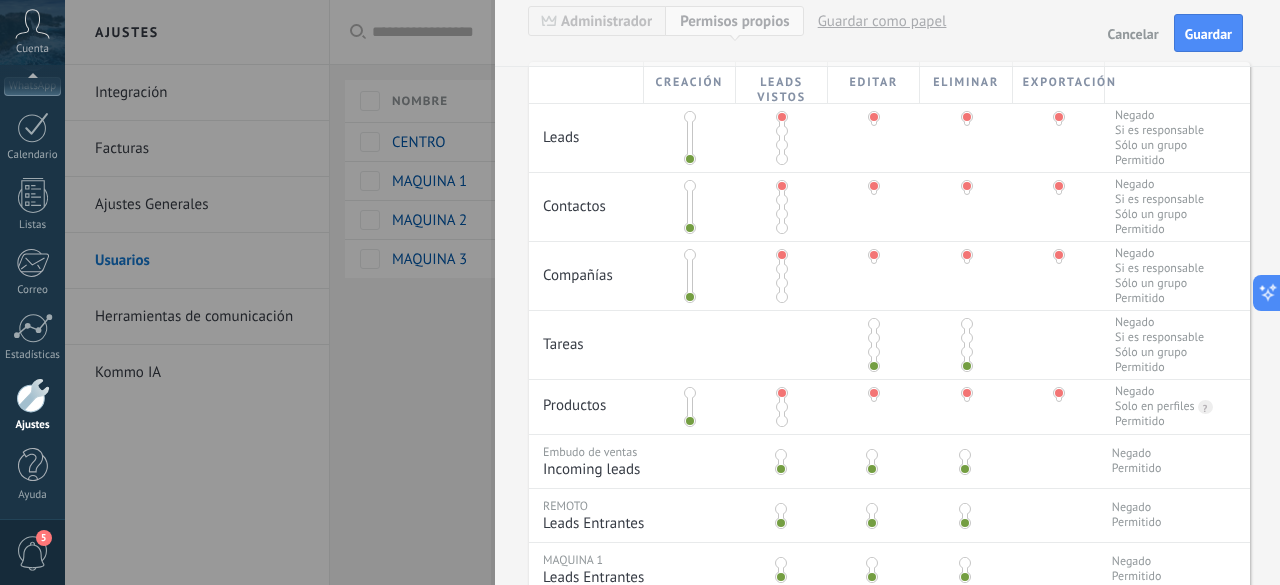 click at bounding box center [874, 324] 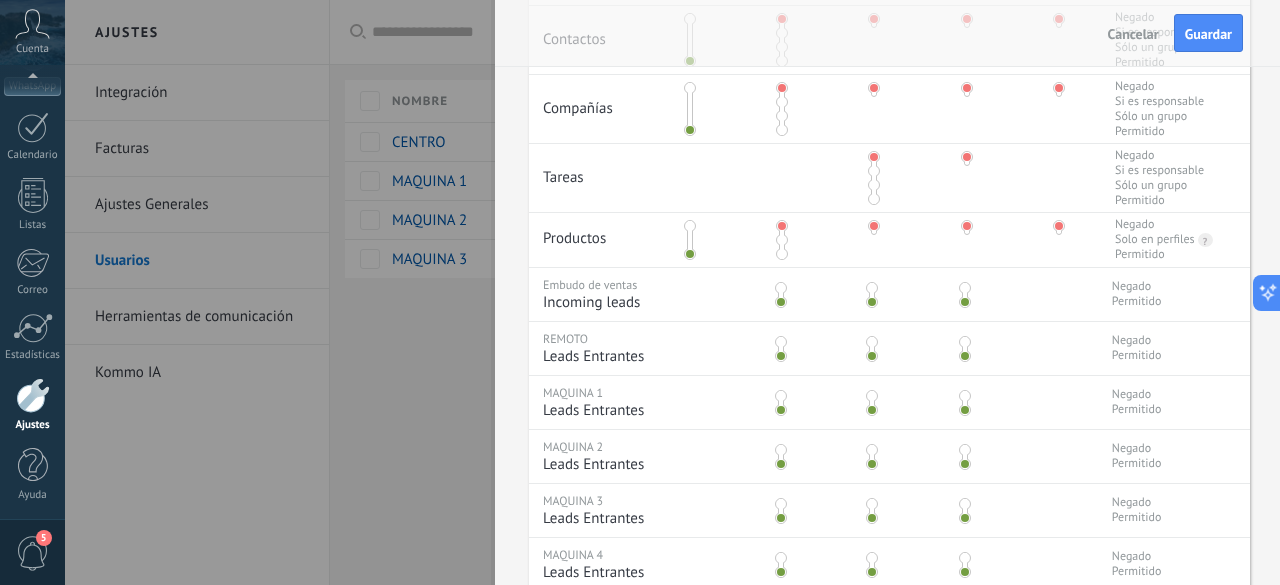 scroll, scrollTop: 600, scrollLeft: 0, axis: vertical 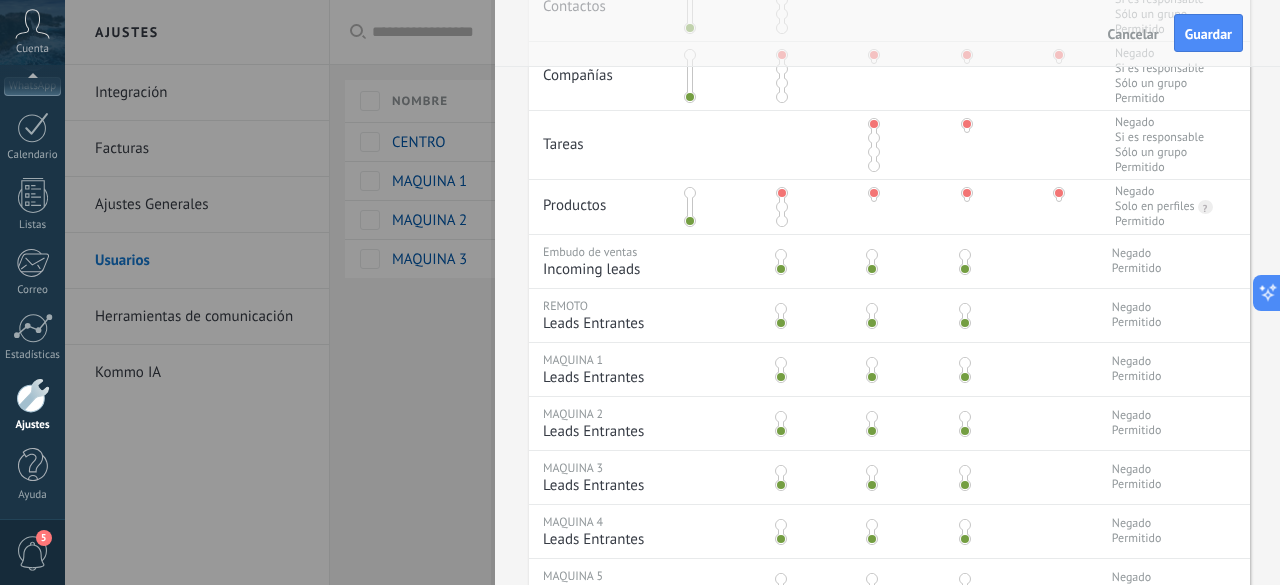 click at bounding box center (779, 258) 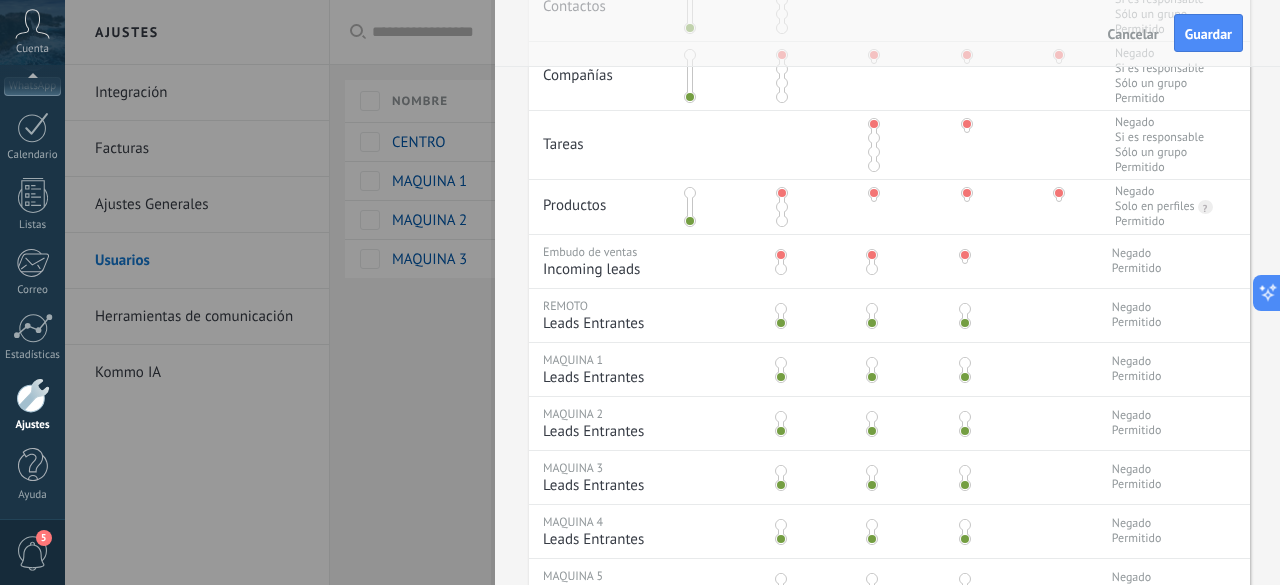 click at bounding box center (781, 309) 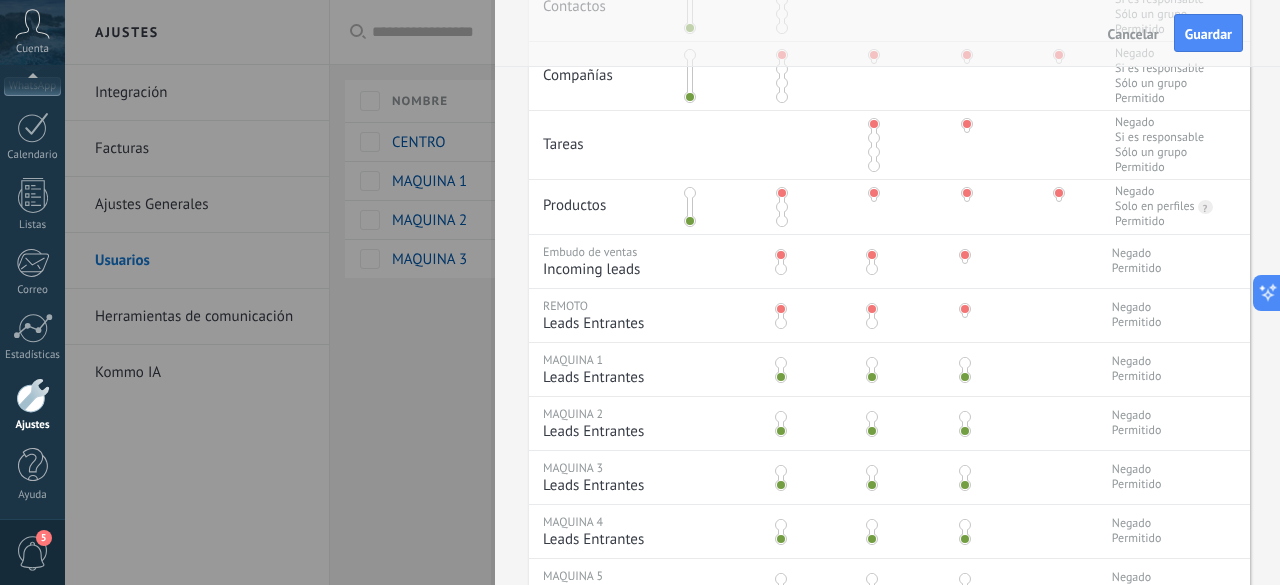 click at bounding box center [781, 363] 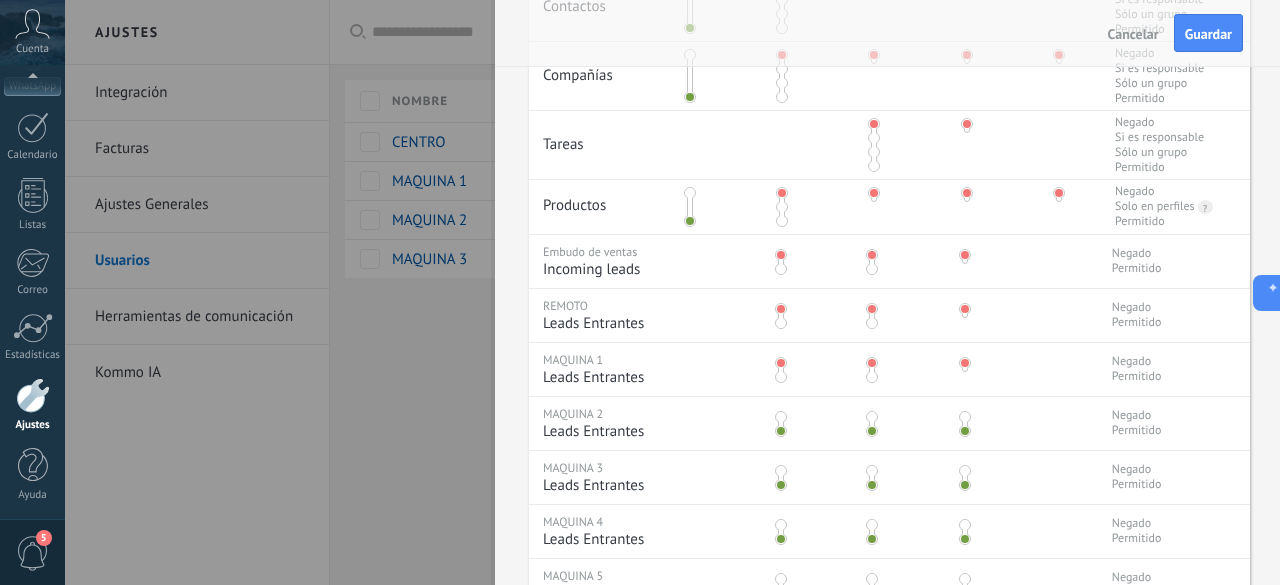 click at bounding box center [781, 417] 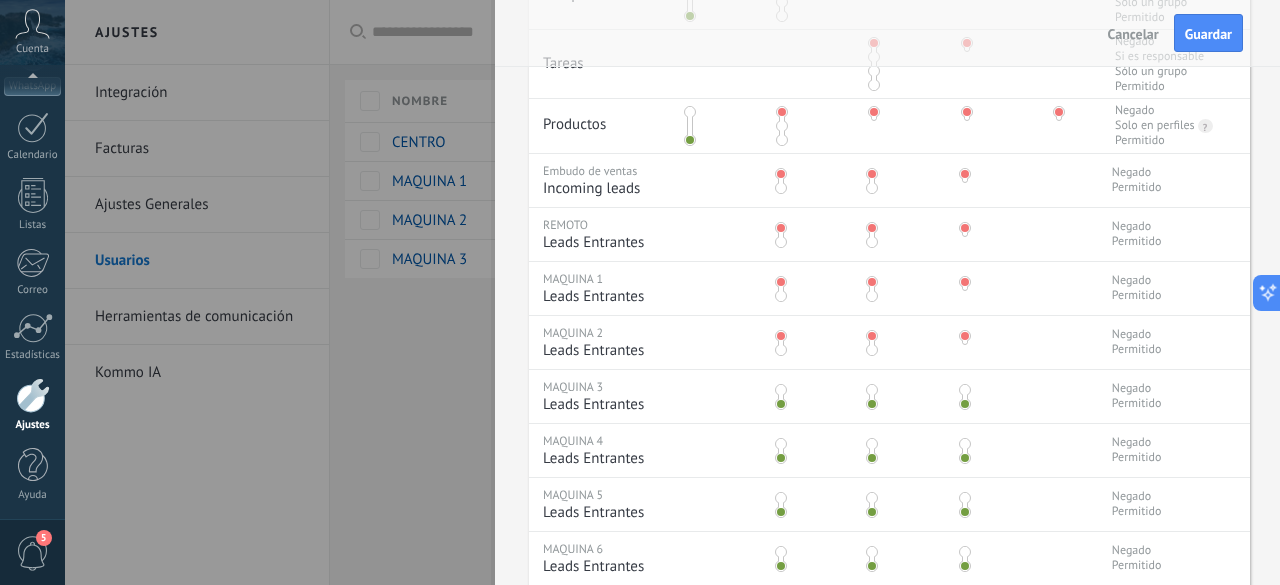 scroll, scrollTop: 700, scrollLeft: 0, axis: vertical 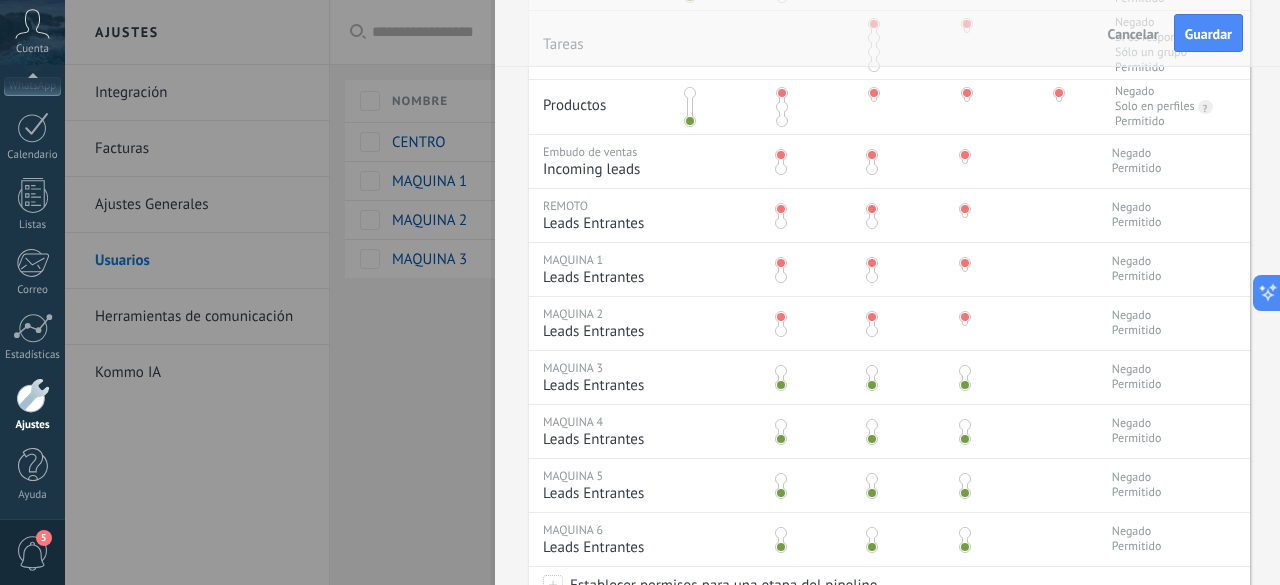 click at bounding box center [781, 371] 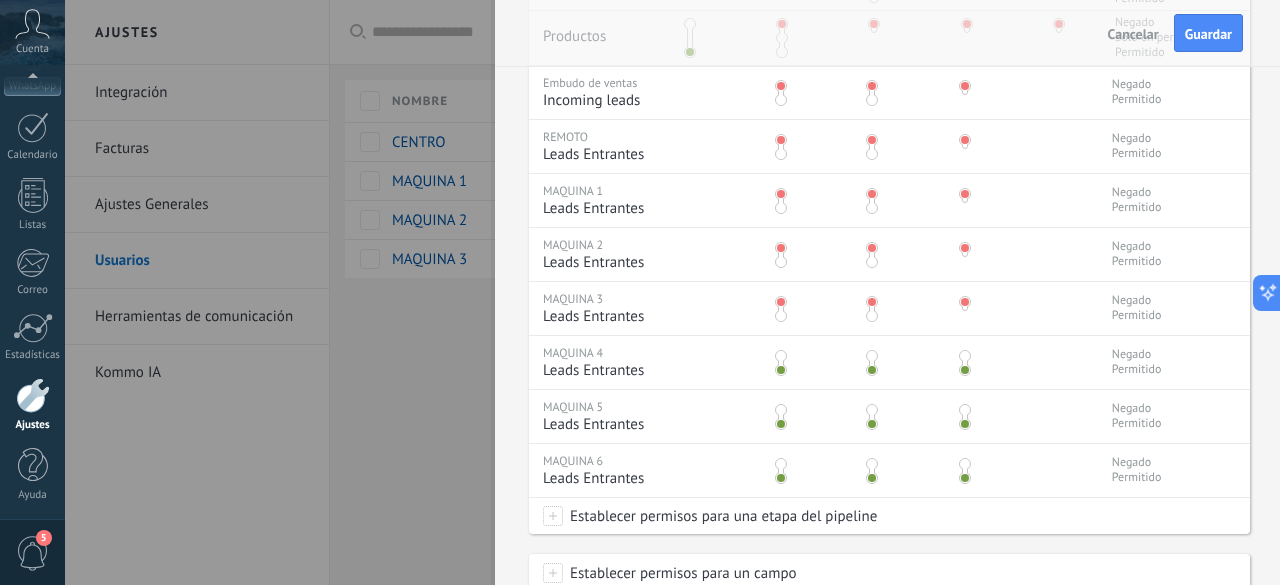 scroll, scrollTop: 800, scrollLeft: 0, axis: vertical 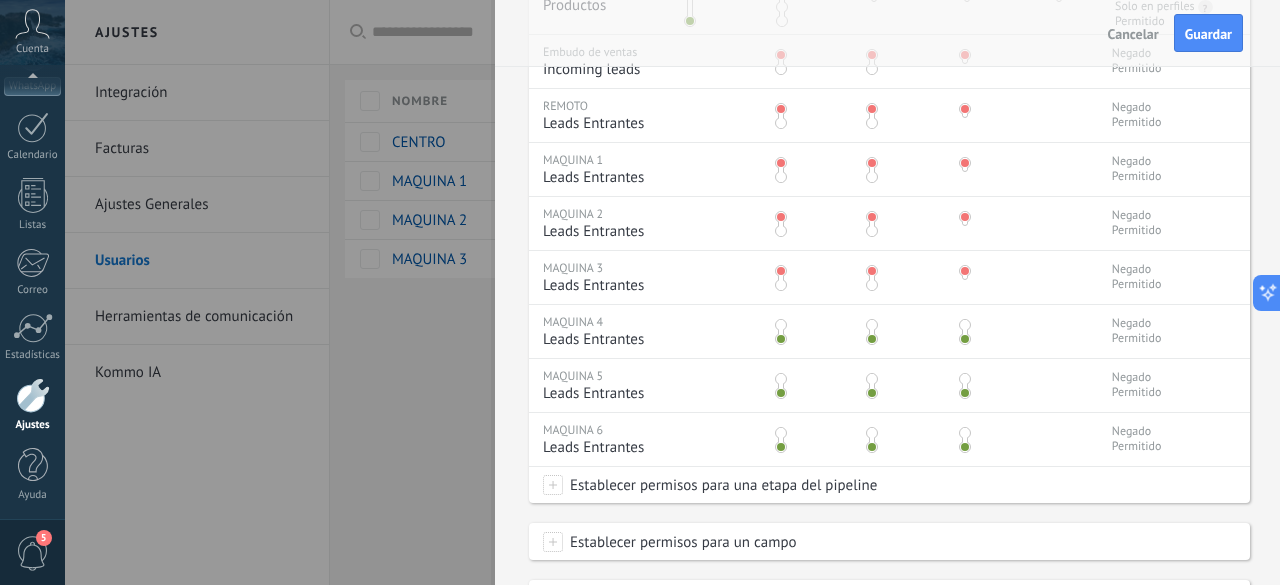 click at bounding box center [781, 379] 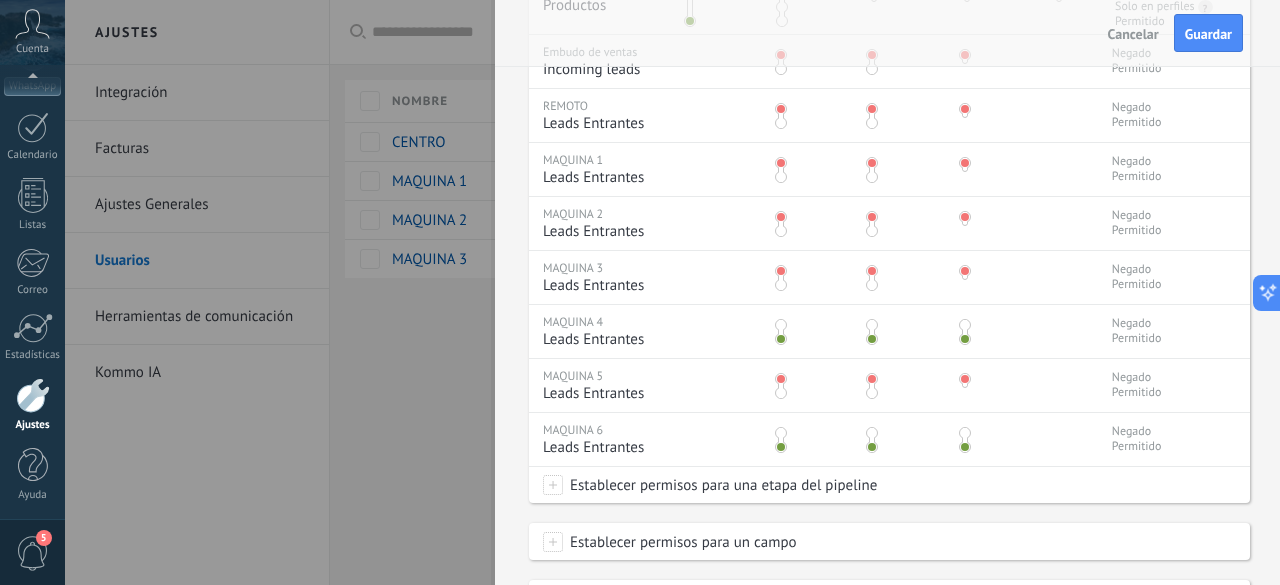 click at bounding box center (781, 433) 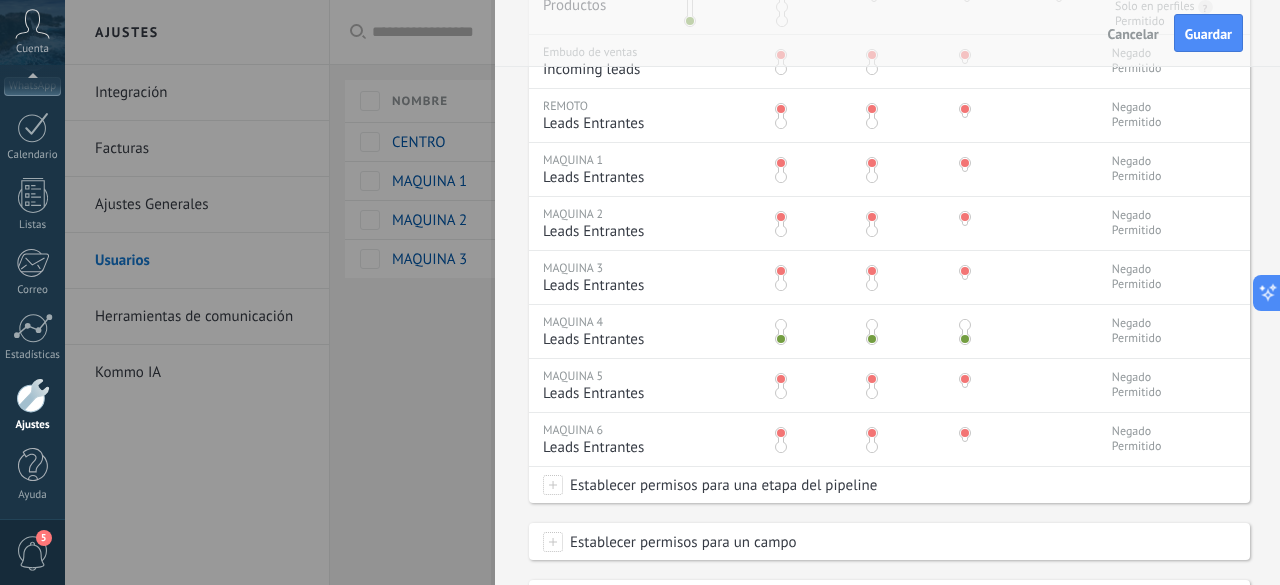 click at bounding box center (965, 325) 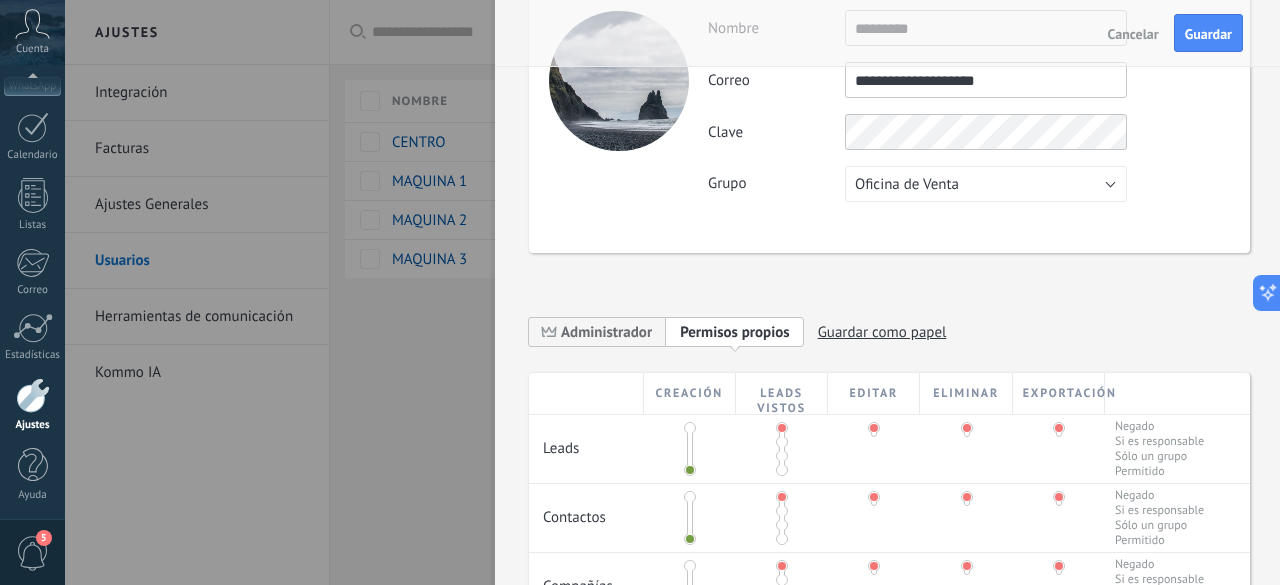 scroll, scrollTop: 0, scrollLeft: 0, axis: both 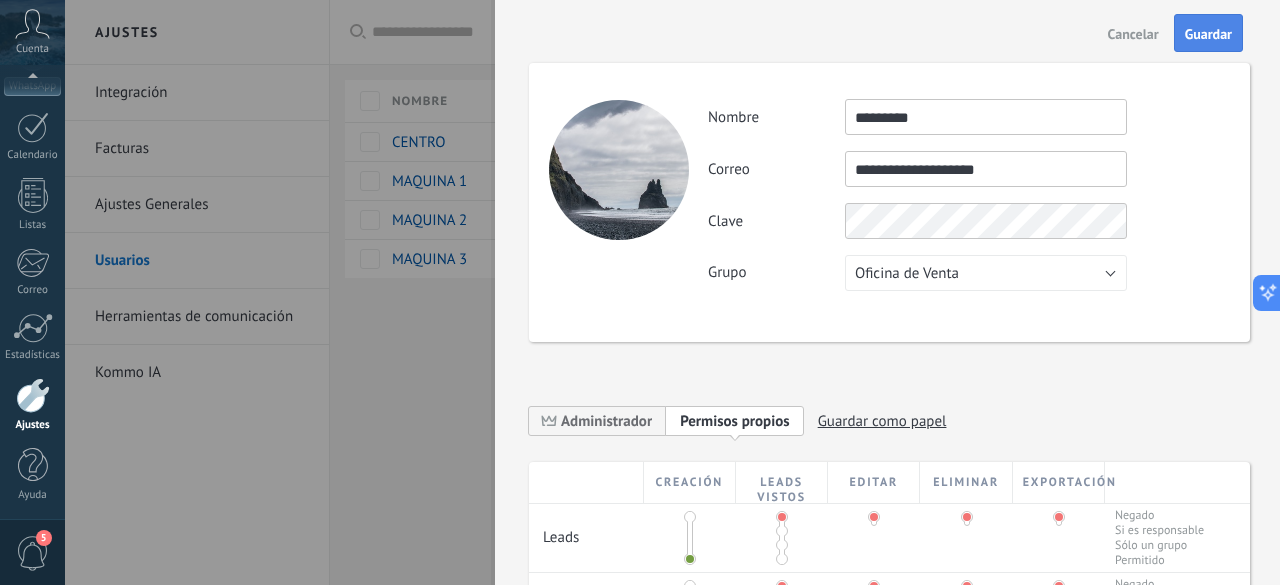 click on "Guardar" at bounding box center [1208, 34] 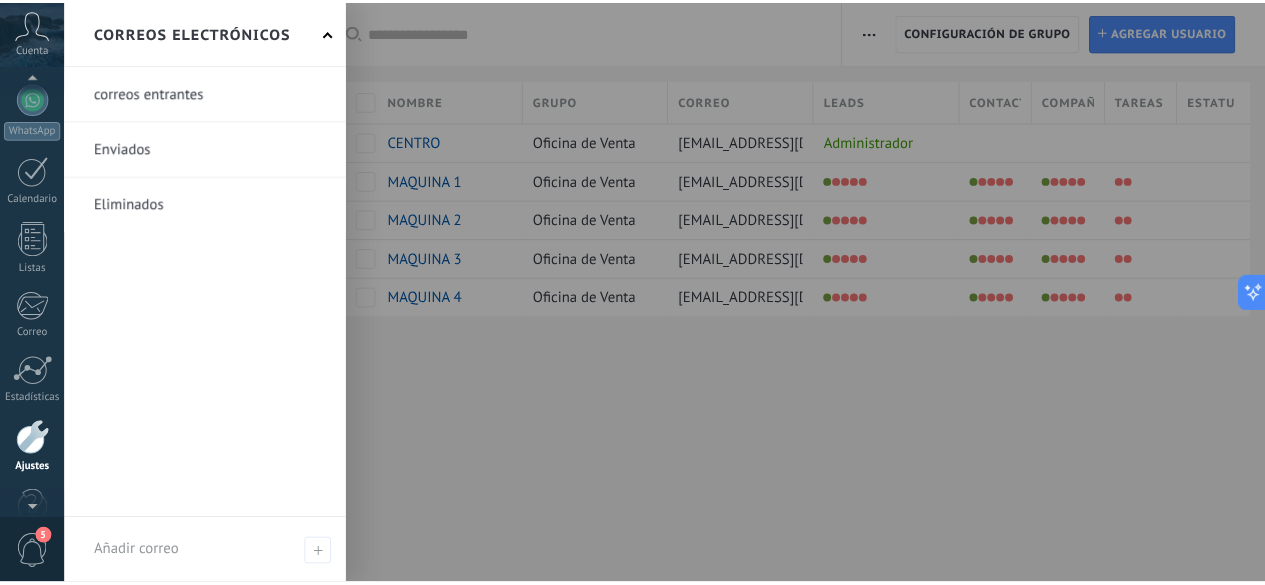scroll, scrollTop: 245, scrollLeft: 0, axis: vertical 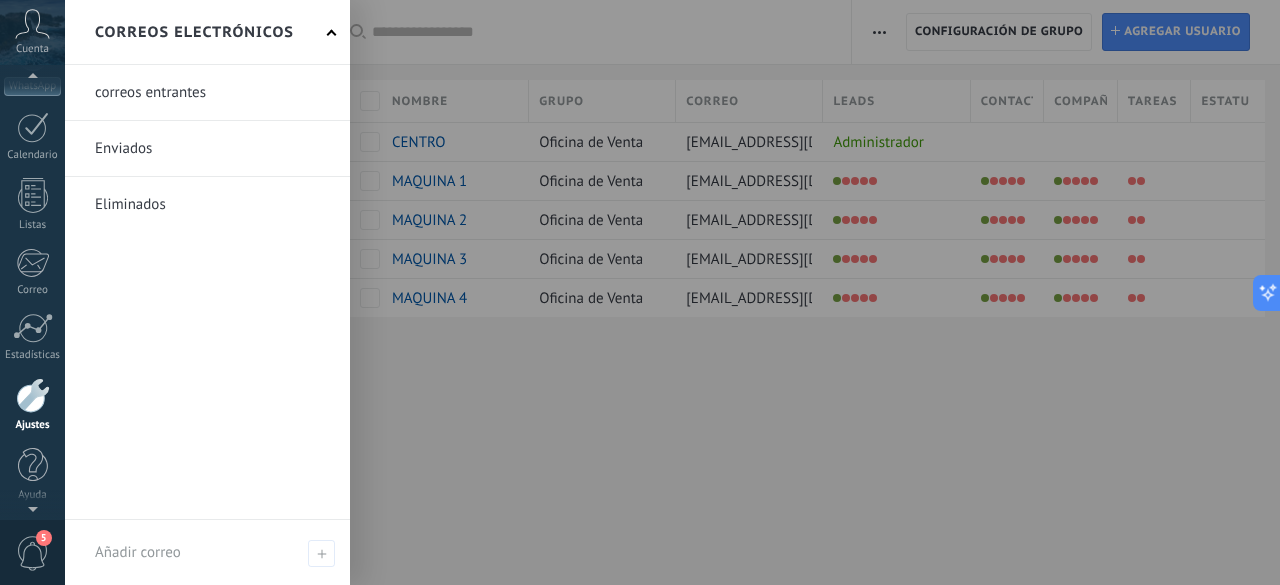 click on "Ajustes" at bounding box center [32, 405] 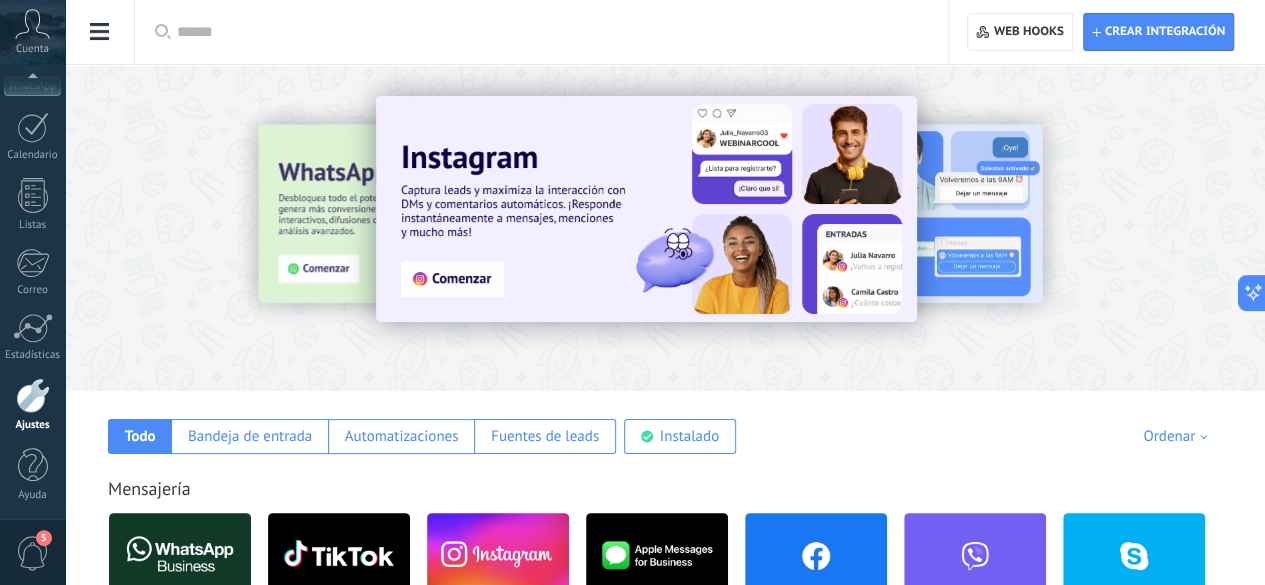 click on "Integración" at bounding box center [-116, 93] 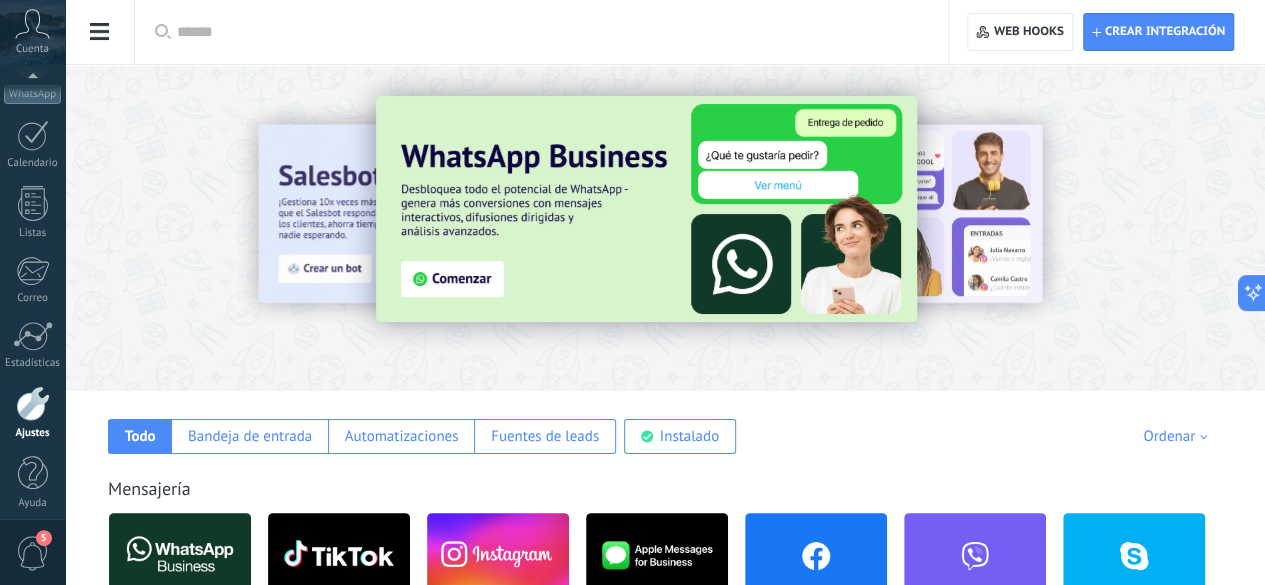 scroll, scrollTop: 245, scrollLeft: 0, axis: vertical 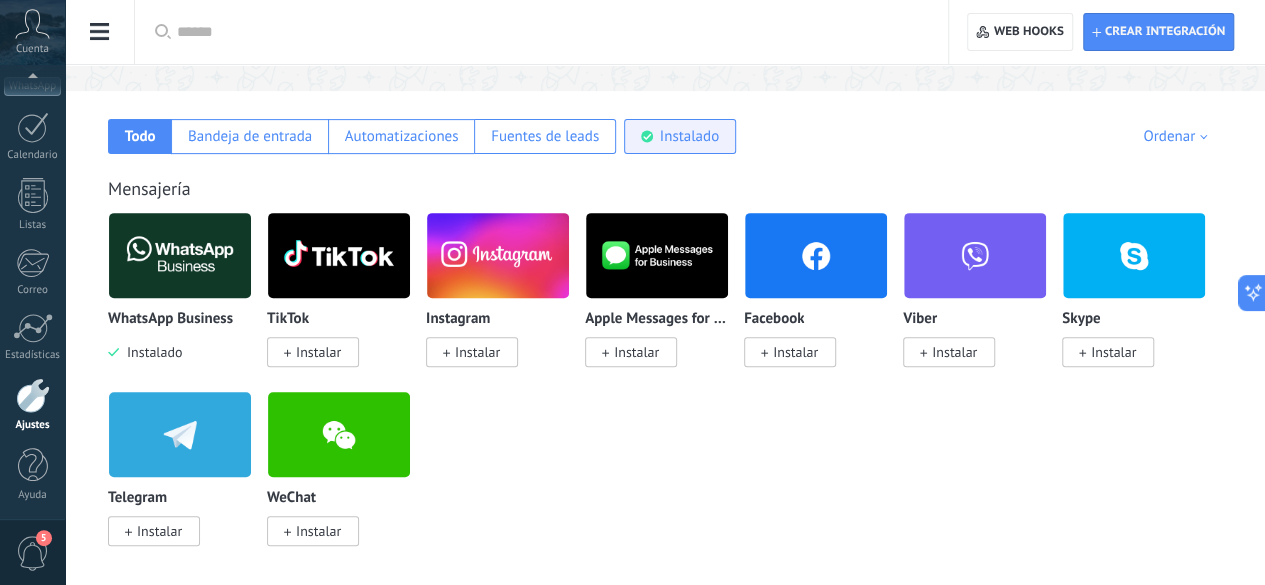 click on "Instalado" at bounding box center [689, 136] 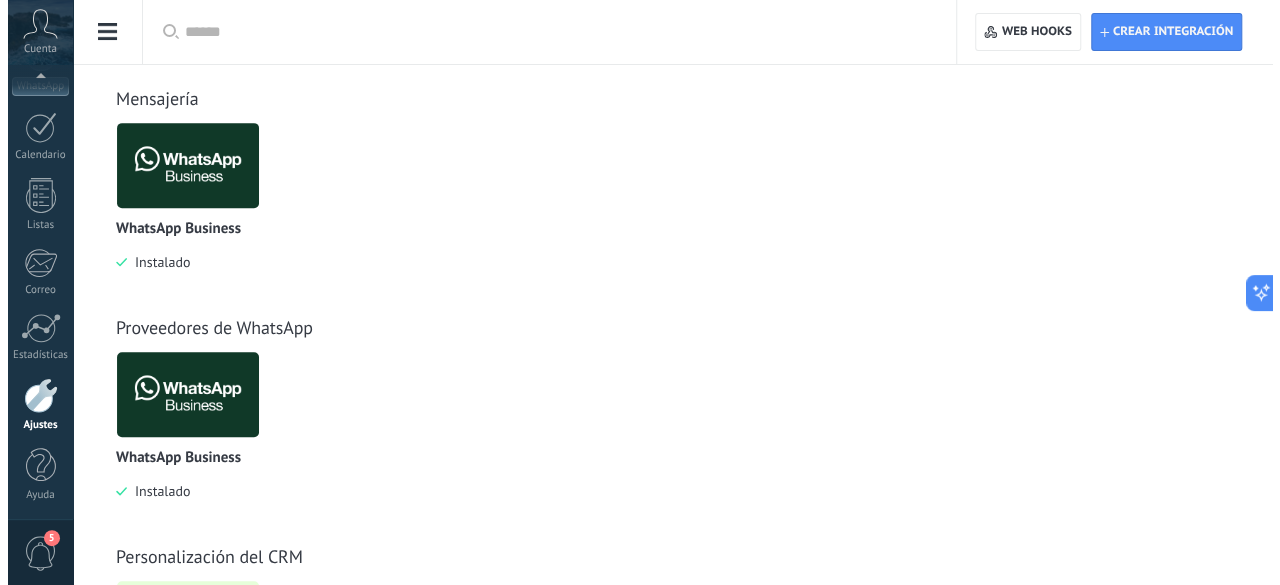 scroll, scrollTop: 500, scrollLeft: 0, axis: vertical 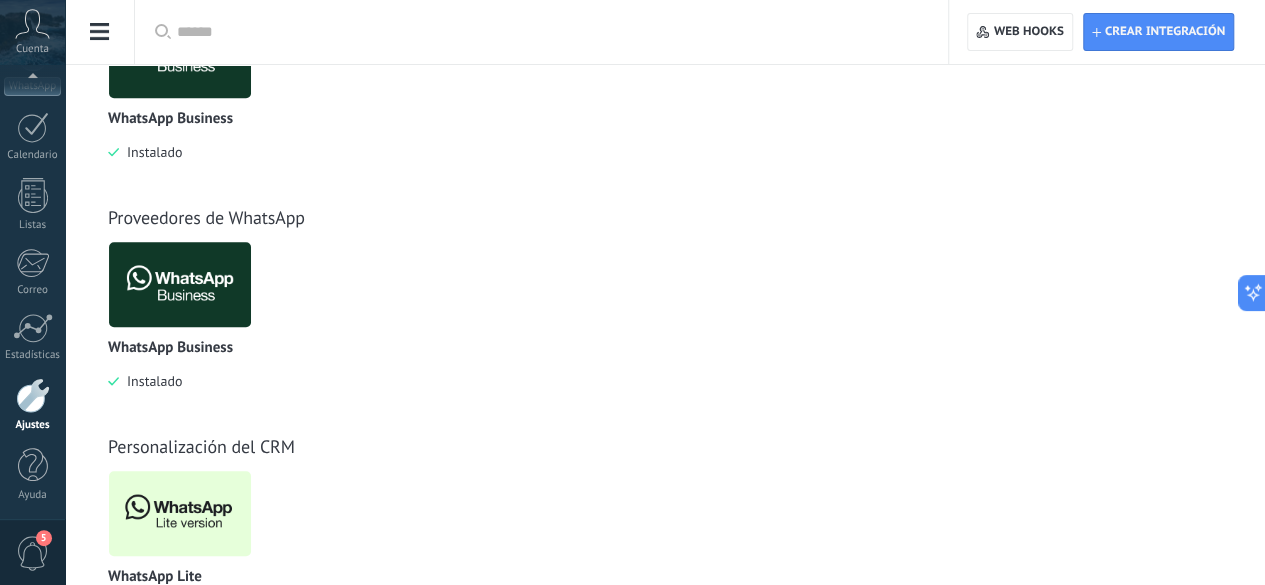 click at bounding box center [180, 513] 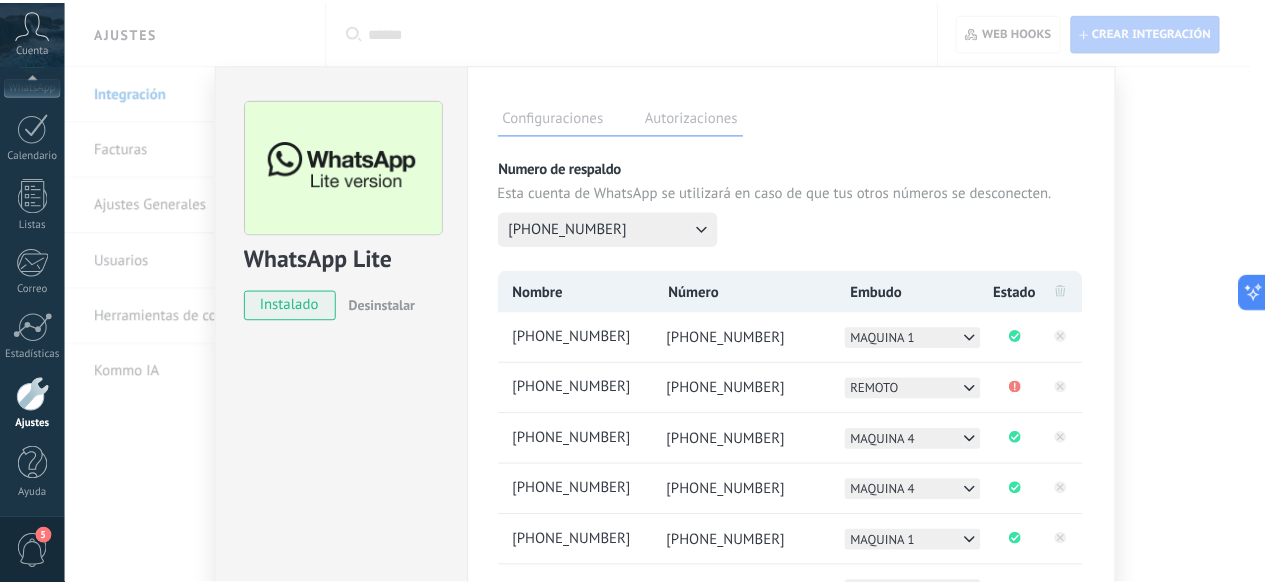 scroll, scrollTop: 0, scrollLeft: 0, axis: both 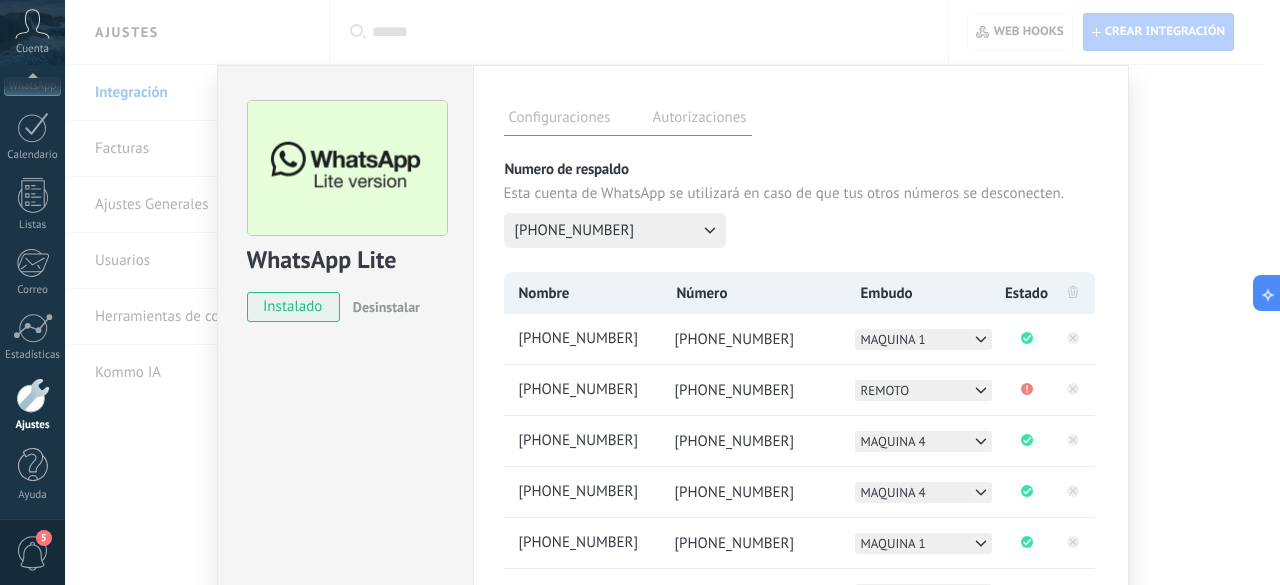 drag, startPoint x: 857, startPoint y: 61, endPoint x: 841, endPoint y: 63, distance: 16.124516 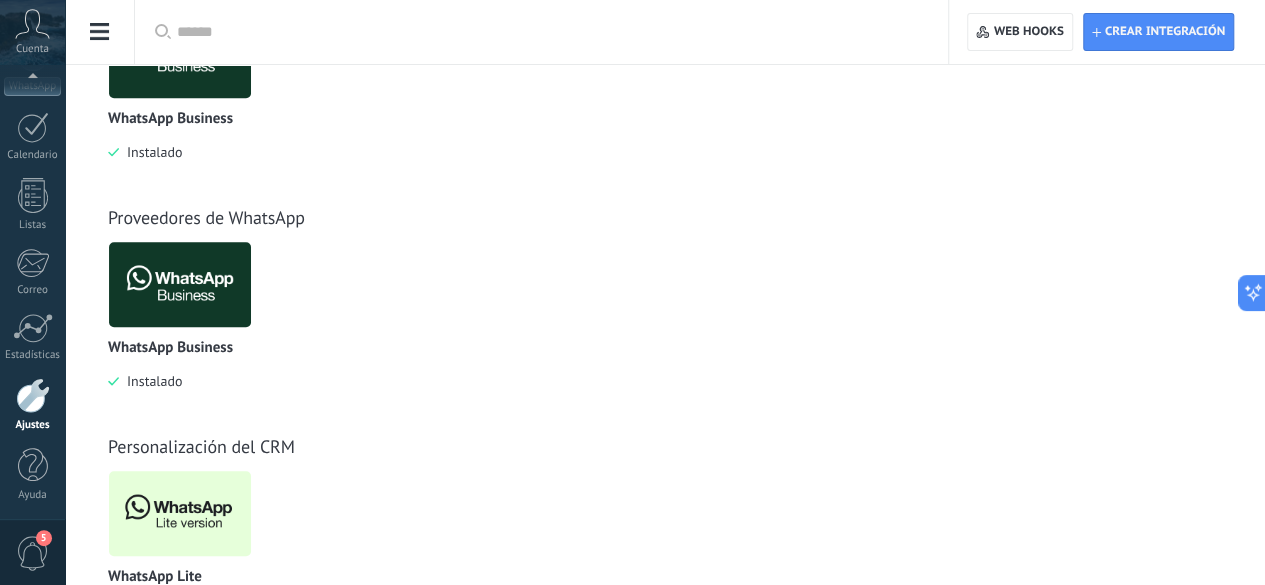 click at bounding box center (33, 395) 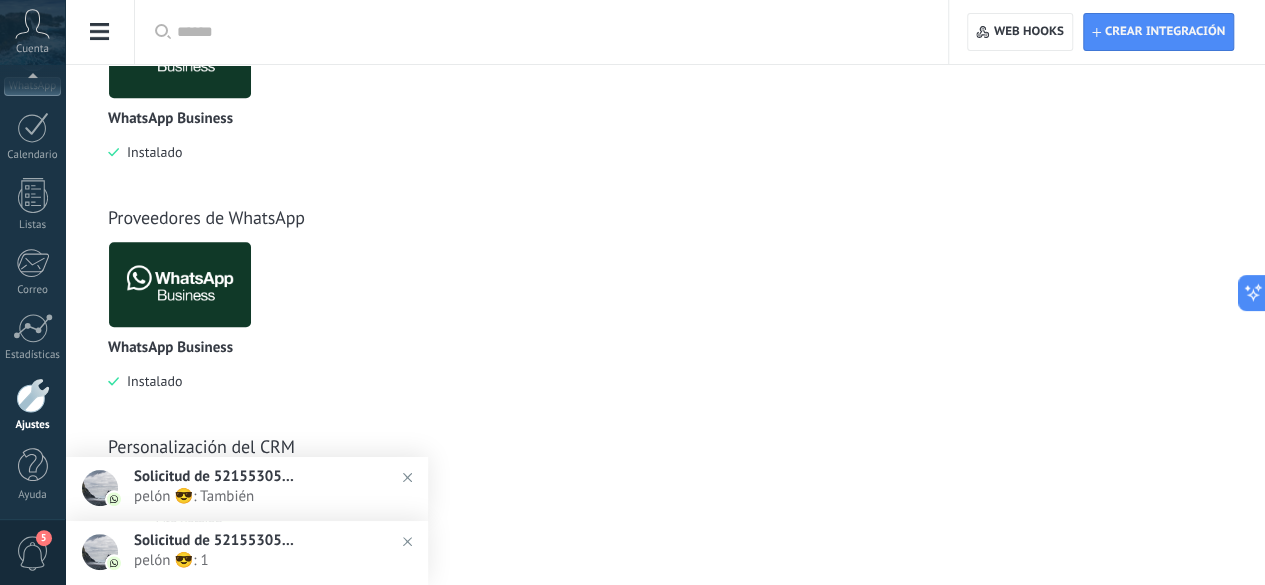 click on "Usuarios" at bounding box center (-116, 261) 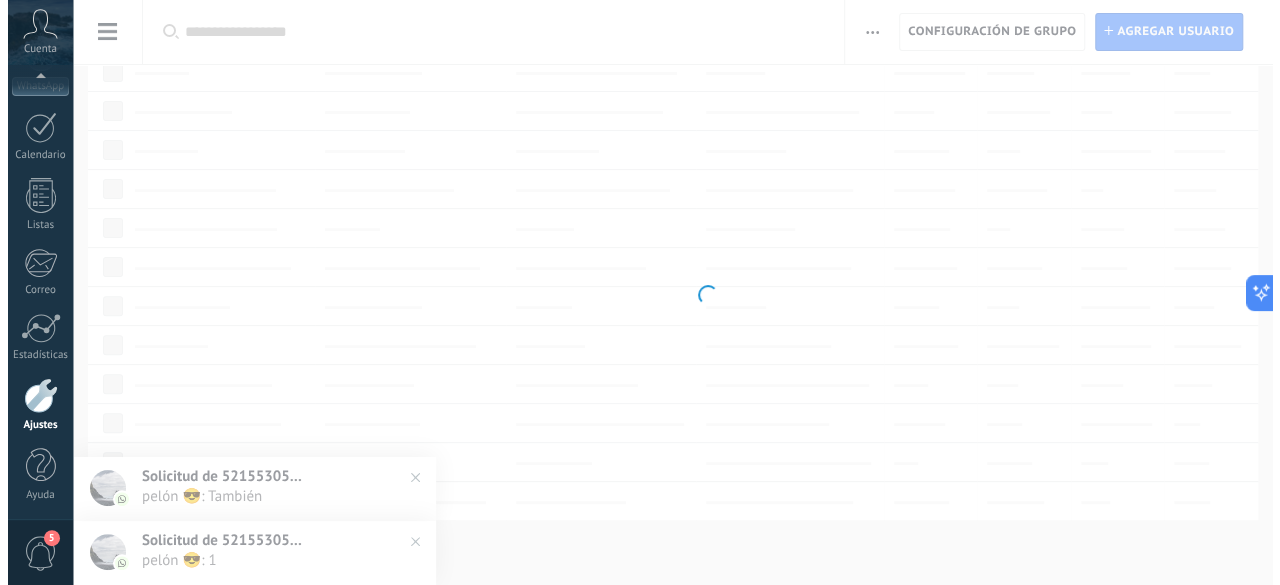 scroll, scrollTop: 0, scrollLeft: 0, axis: both 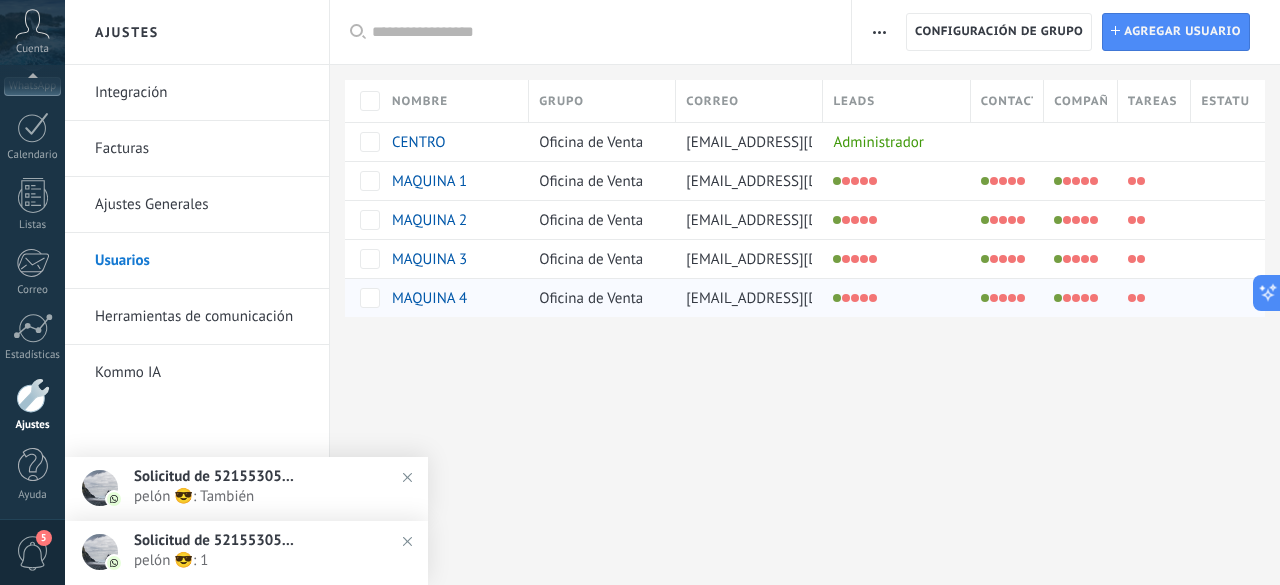 click on "MAQUINA 4" at bounding box center [444, 298] 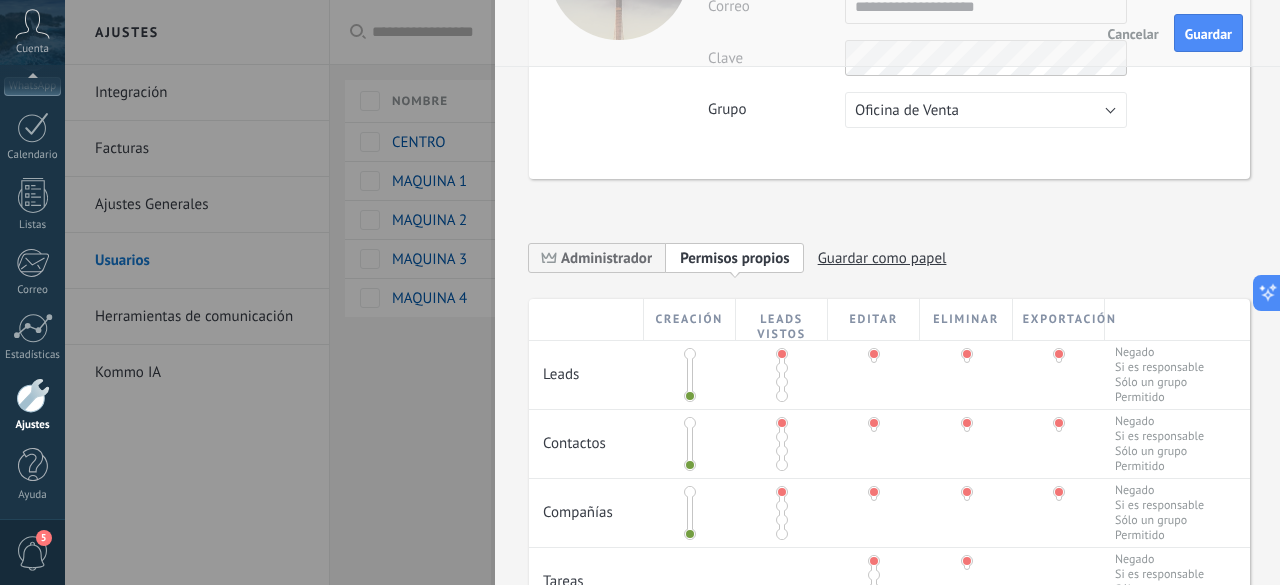 scroll, scrollTop: 0, scrollLeft: 0, axis: both 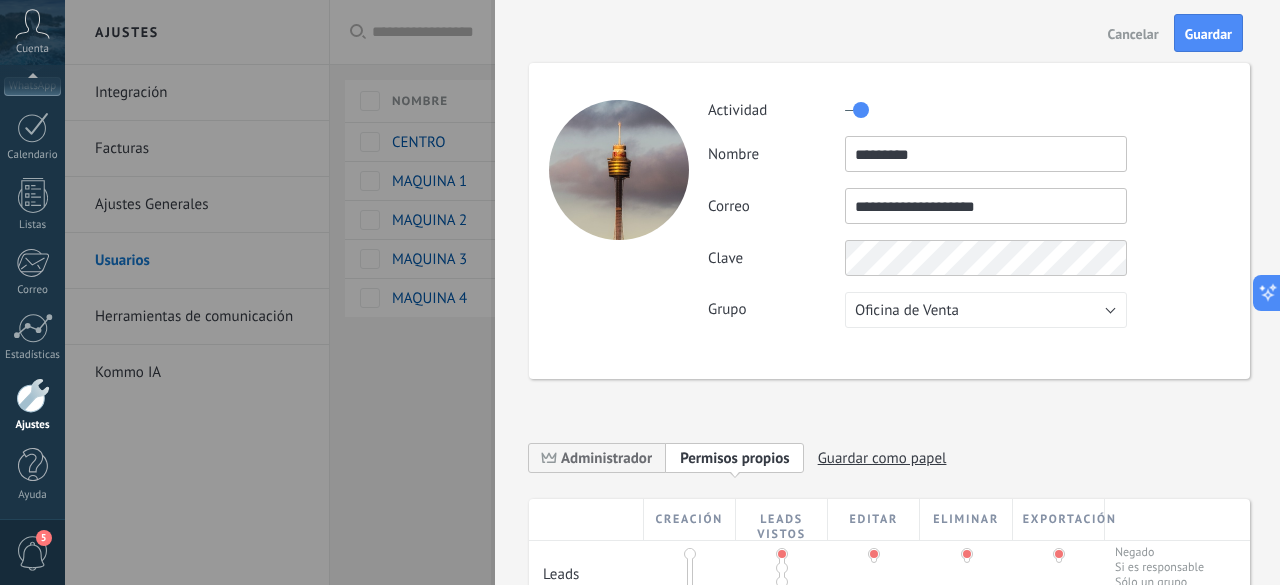 click on "Clave" at bounding box center [968, 258] 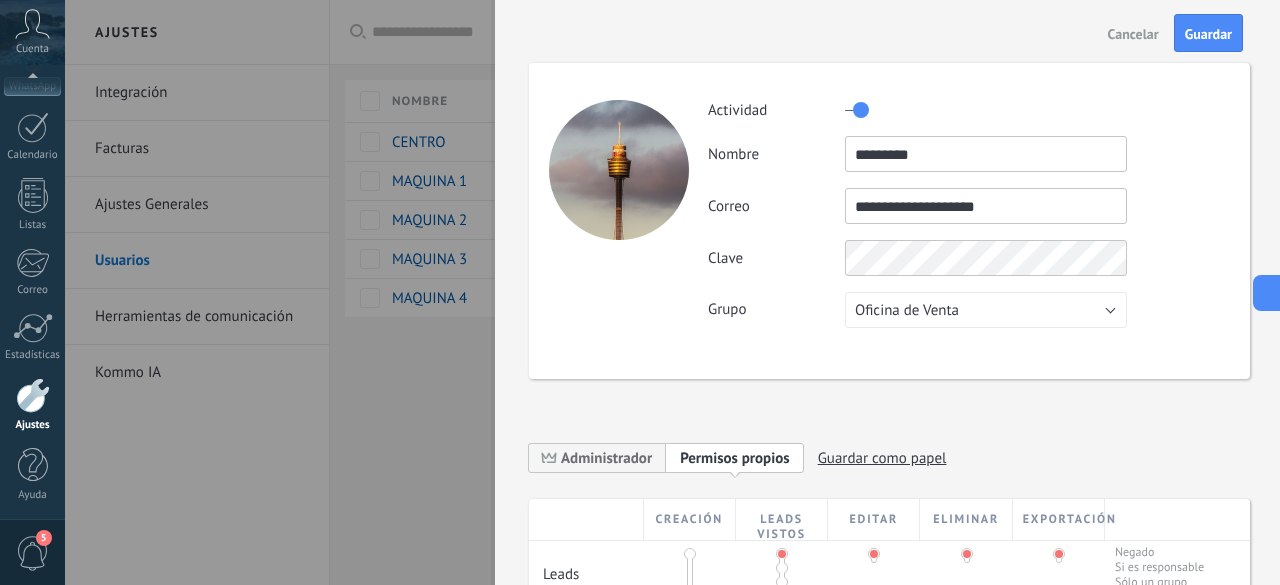 click on "Clave" at bounding box center [968, 258] 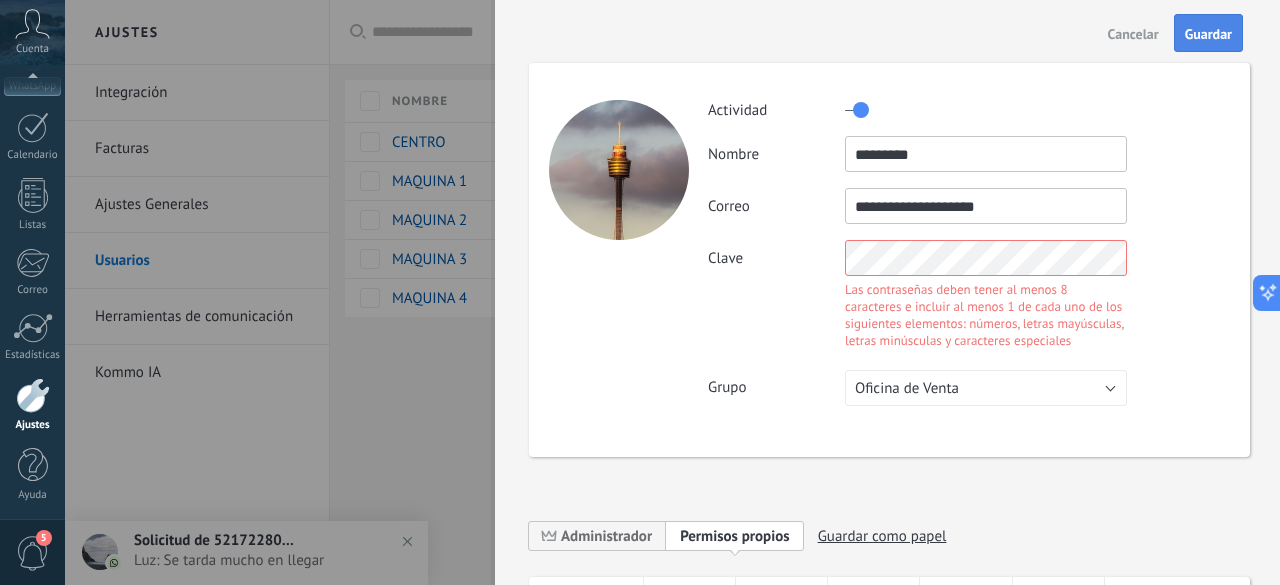 click on "Guardar" at bounding box center [1208, 34] 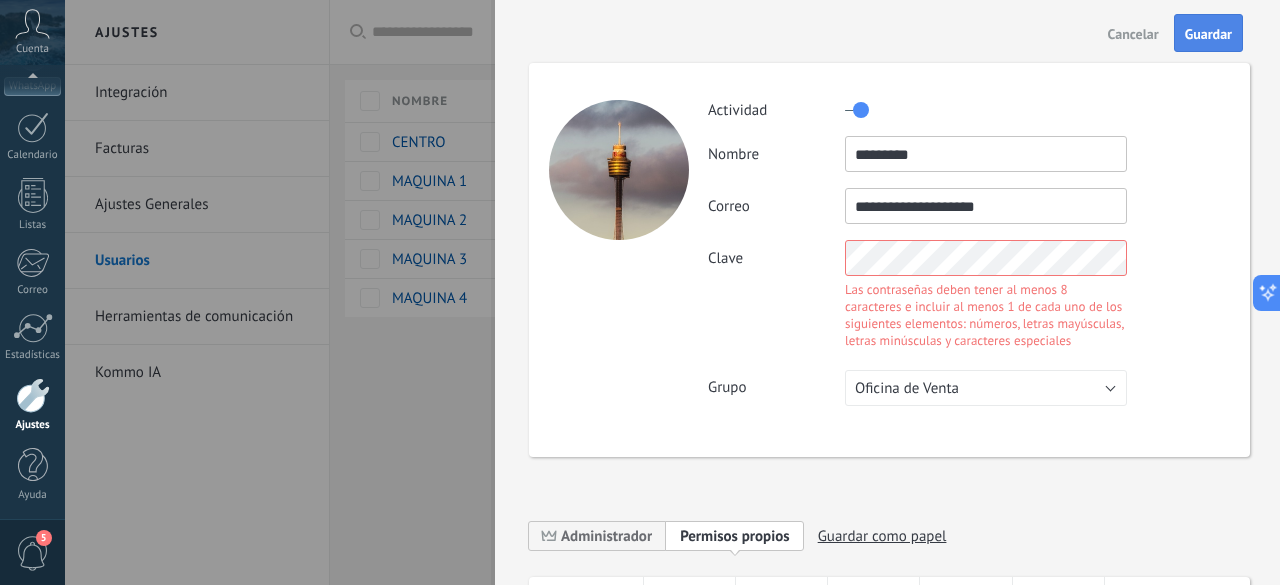 click on "Guardar" at bounding box center (1208, 34) 